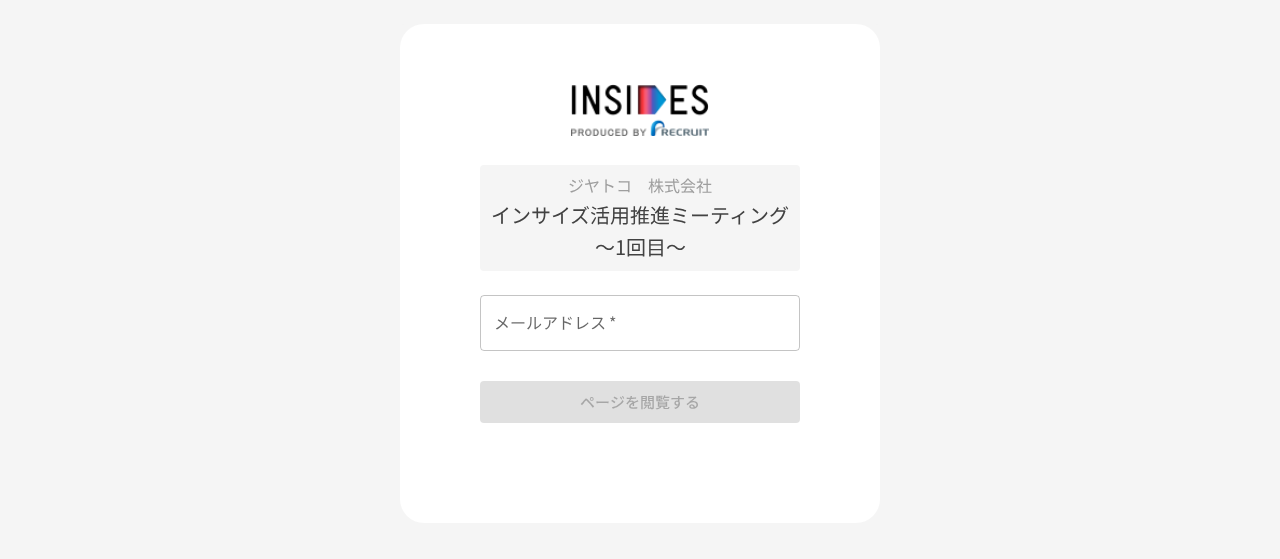 scroll, scrollTop: 0, scrollLeft: 0, axis: both 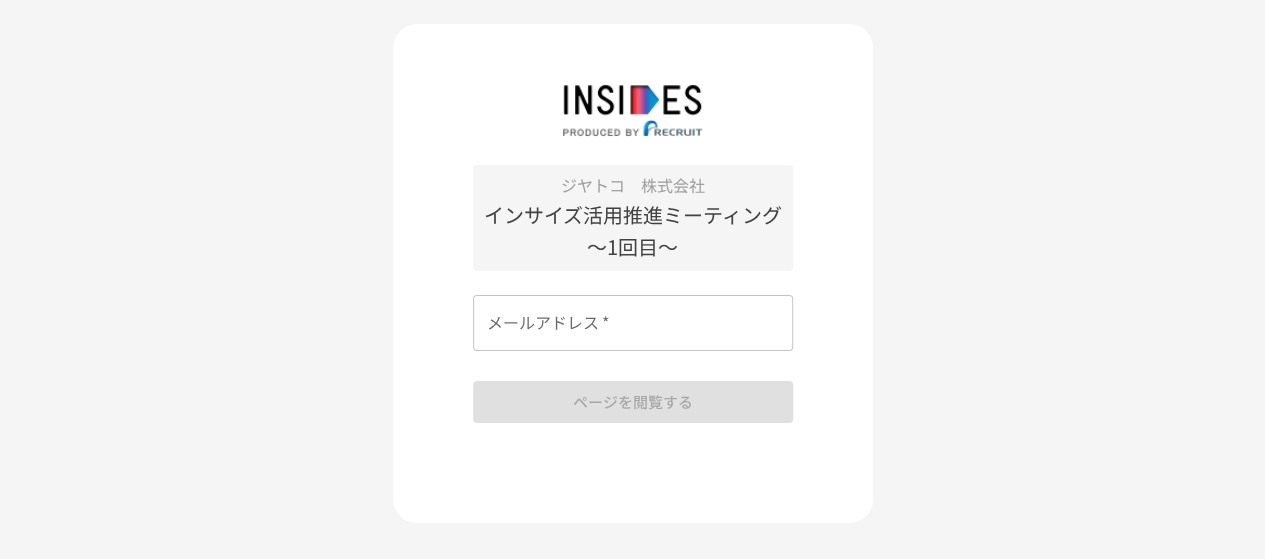 click on "メールアドレス   *" at bounding box center [633, 323] 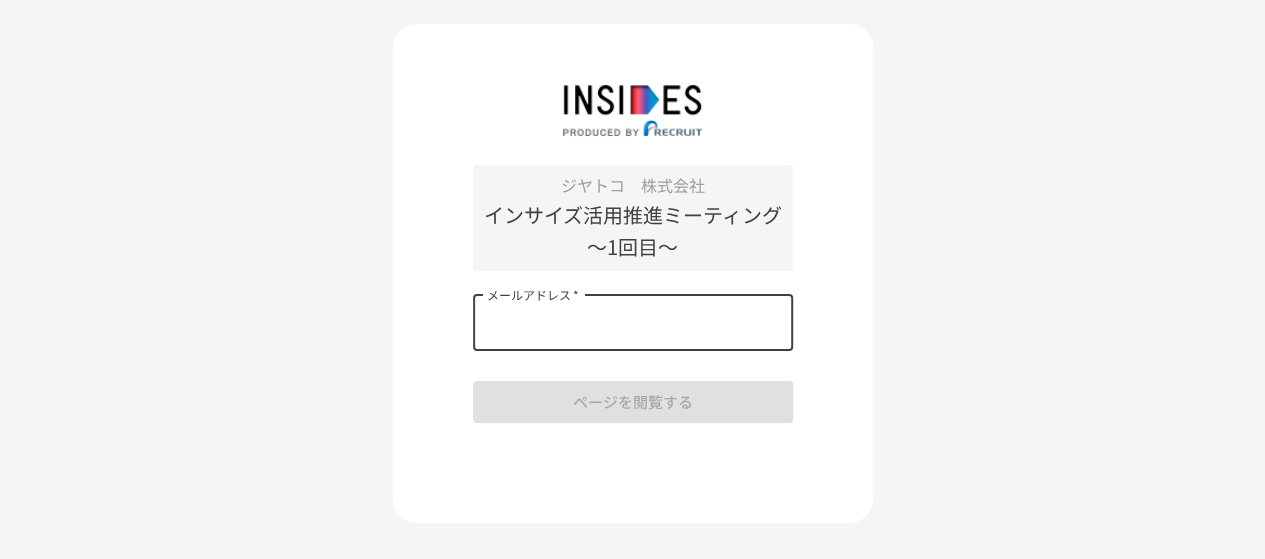 type on "**********" 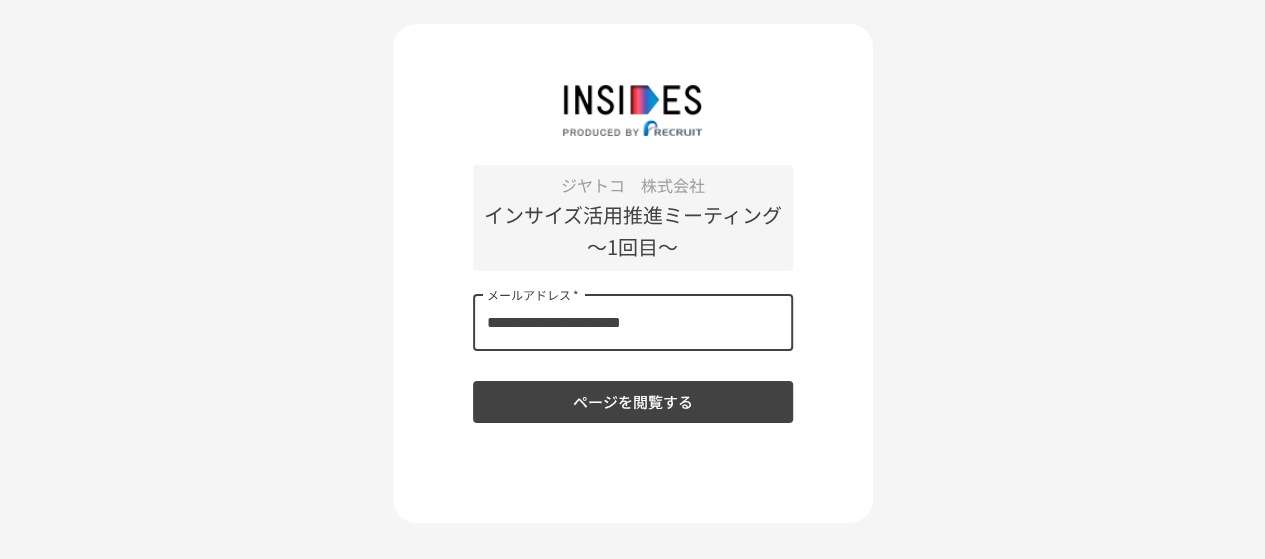 click on "ページを閲覧する" at bounding box center (633, 402) 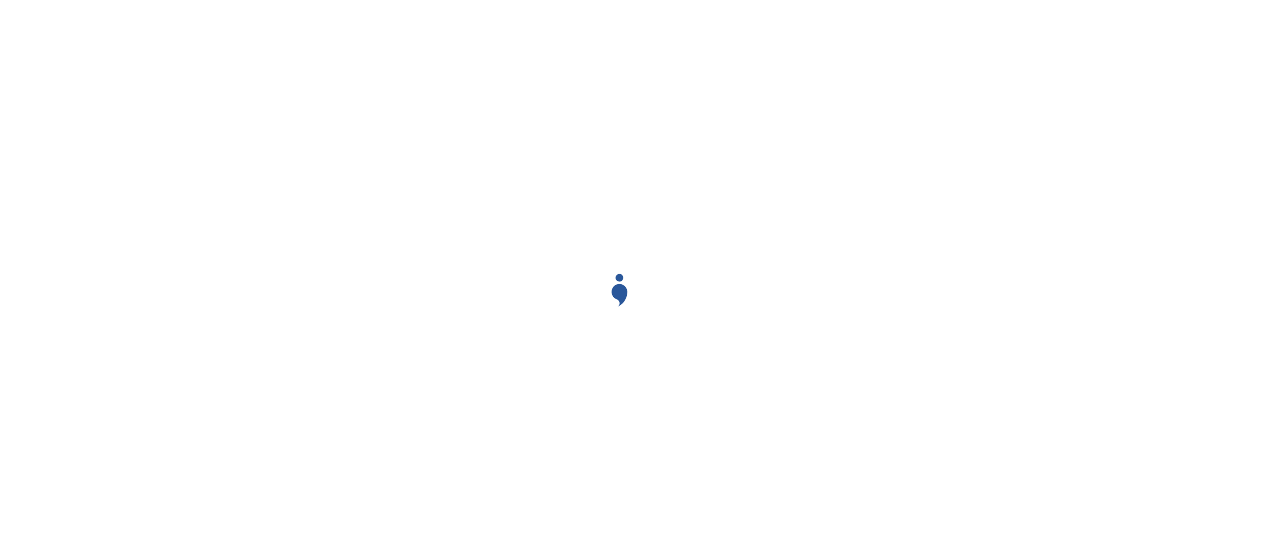 scroll, scrollTop: 0, scrollLeft: 0, axis: both 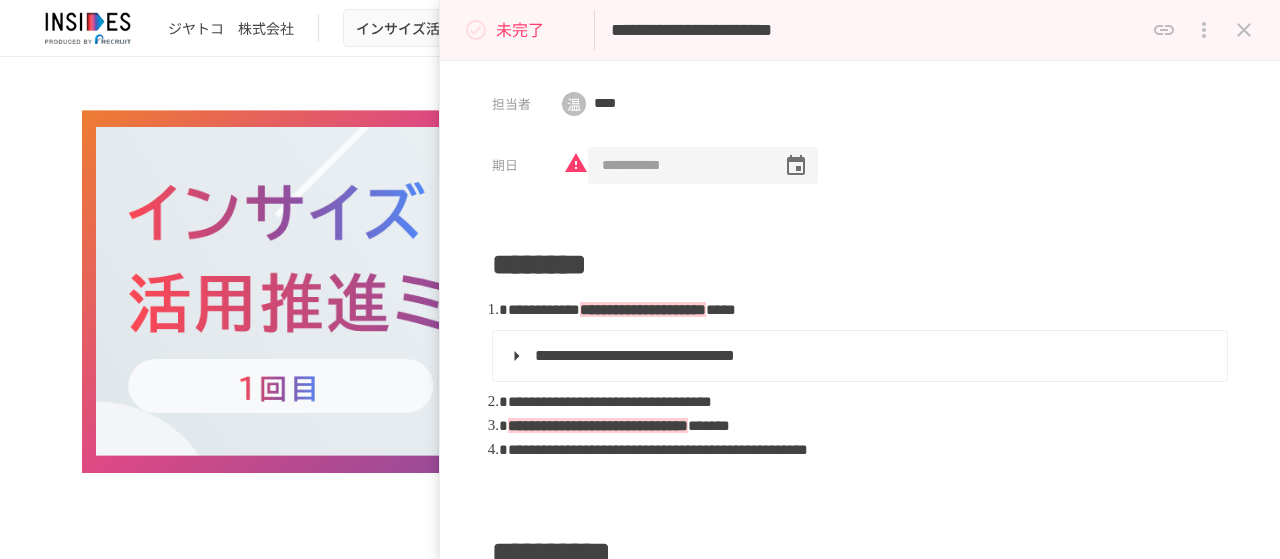 click on "**********" at bounding box center (678, 166) 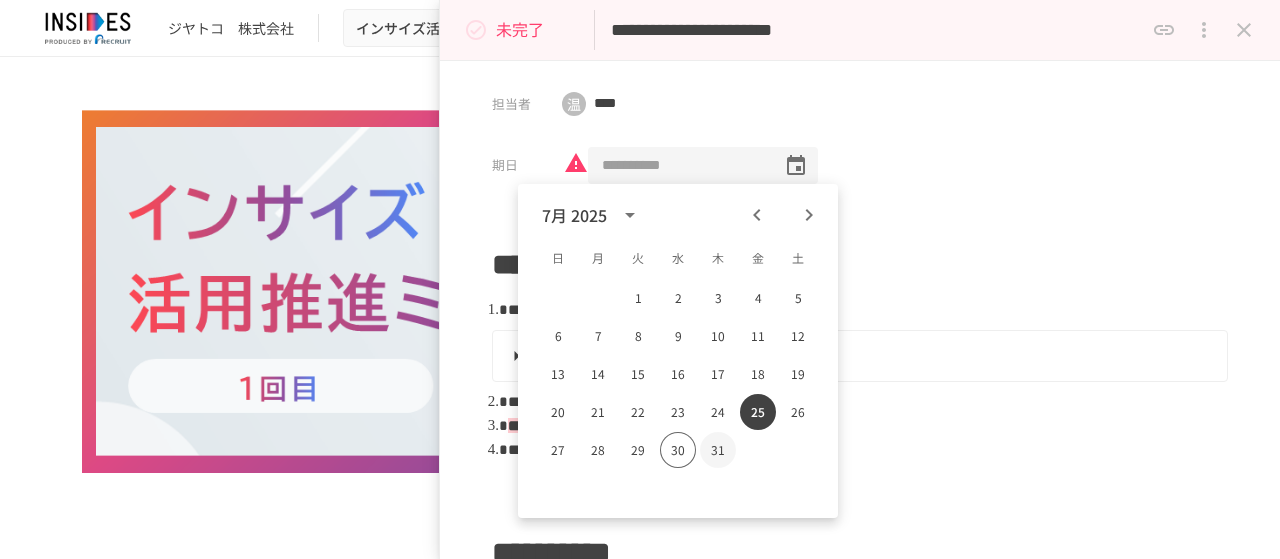 click on "31" at bounding box center [718, 450] 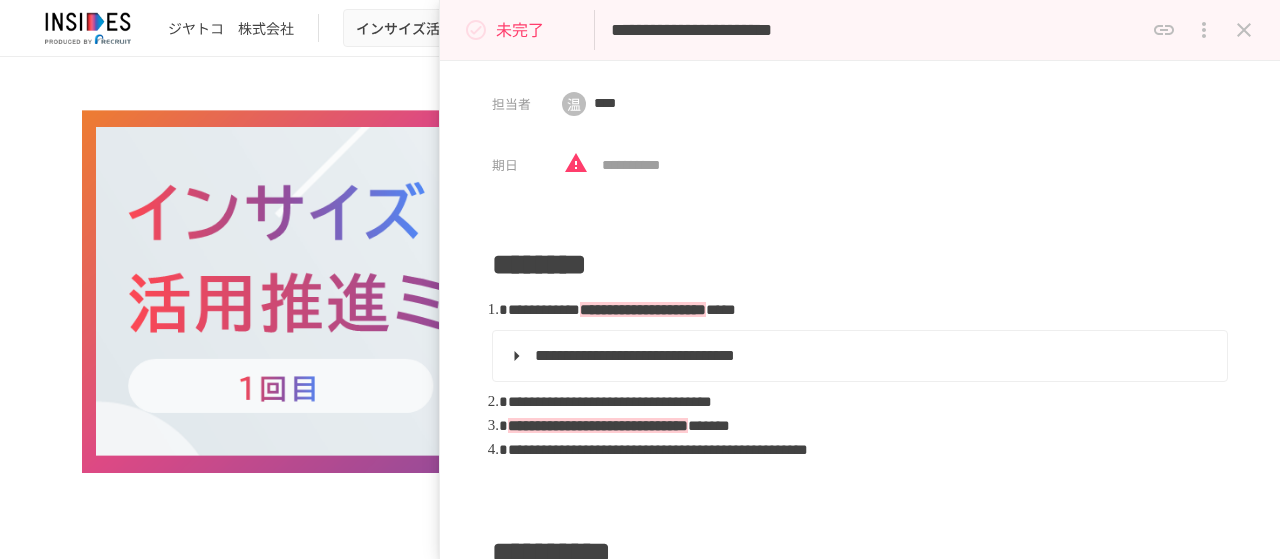 type on "**********" 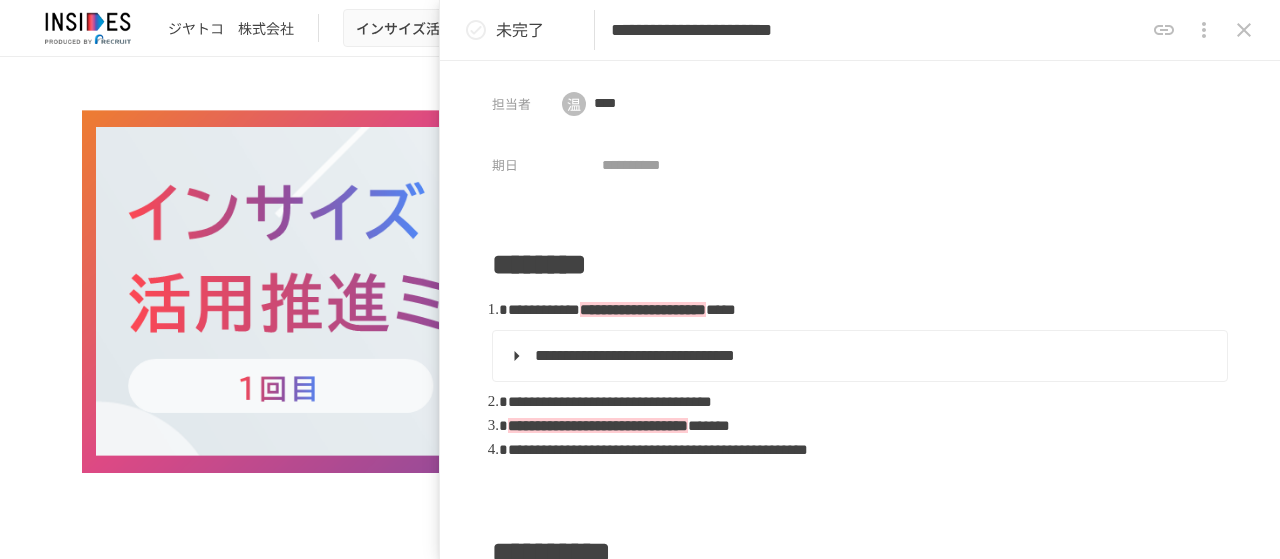 click on "**********" at bounding box center (860, 310) 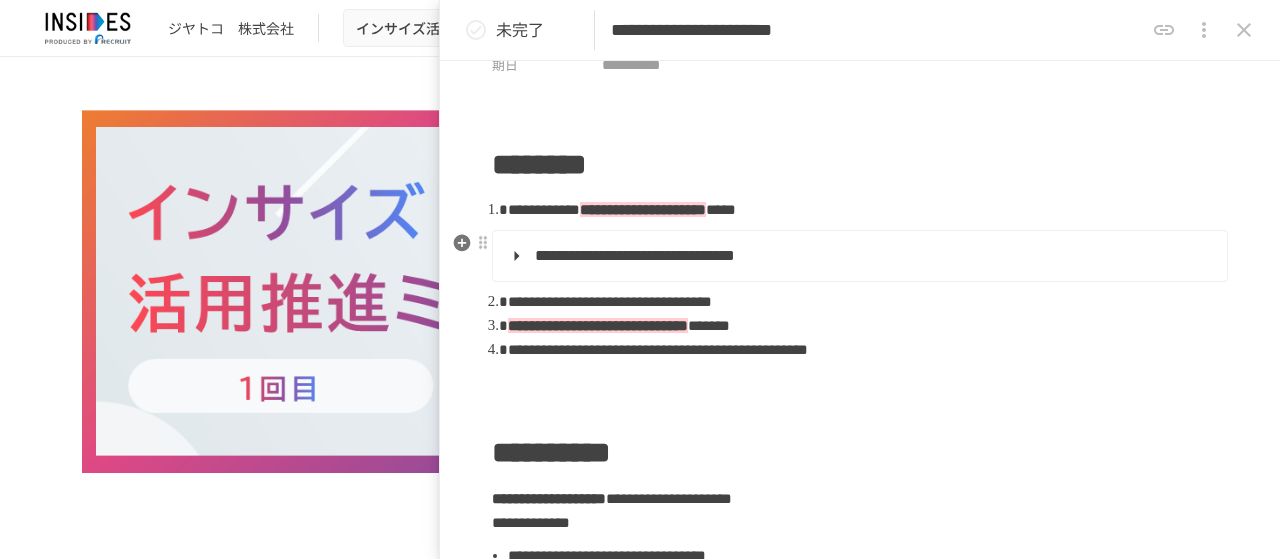 click on "**********" at bounding box center [635, 255] 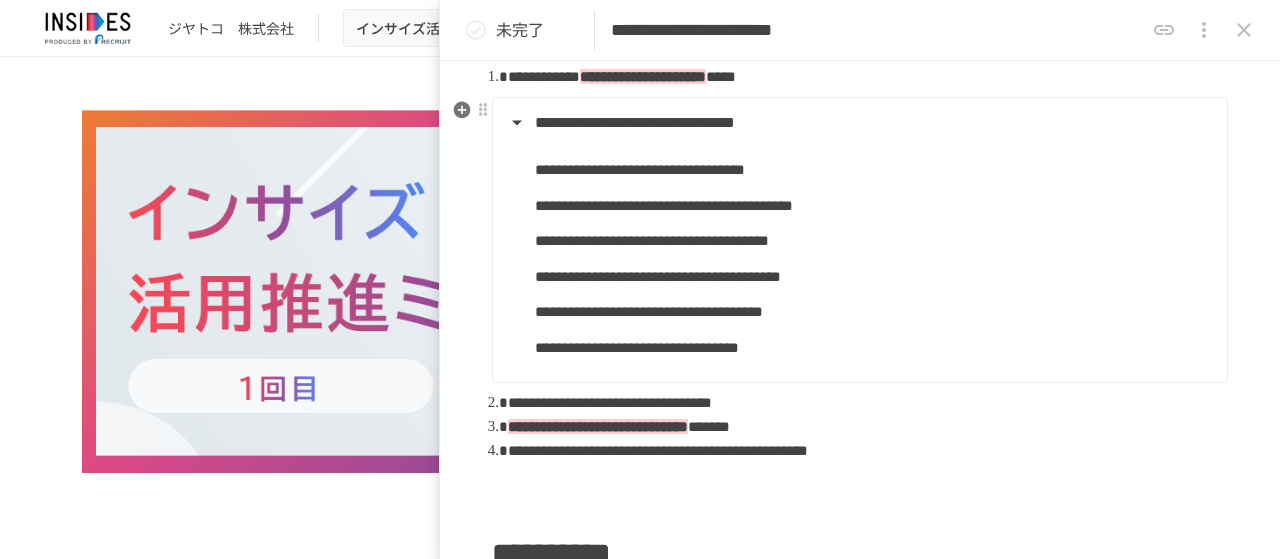 scroll, scrollTop: 300, scrollLeft: 0, axis: vertical 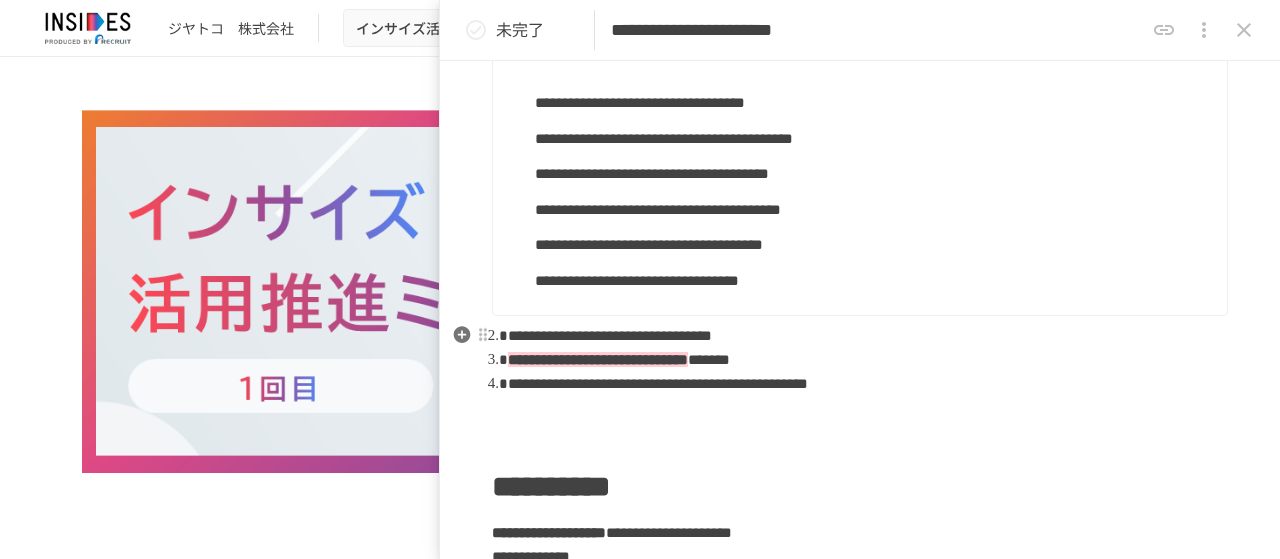 click on "**********" at bounding box center [610, 335] 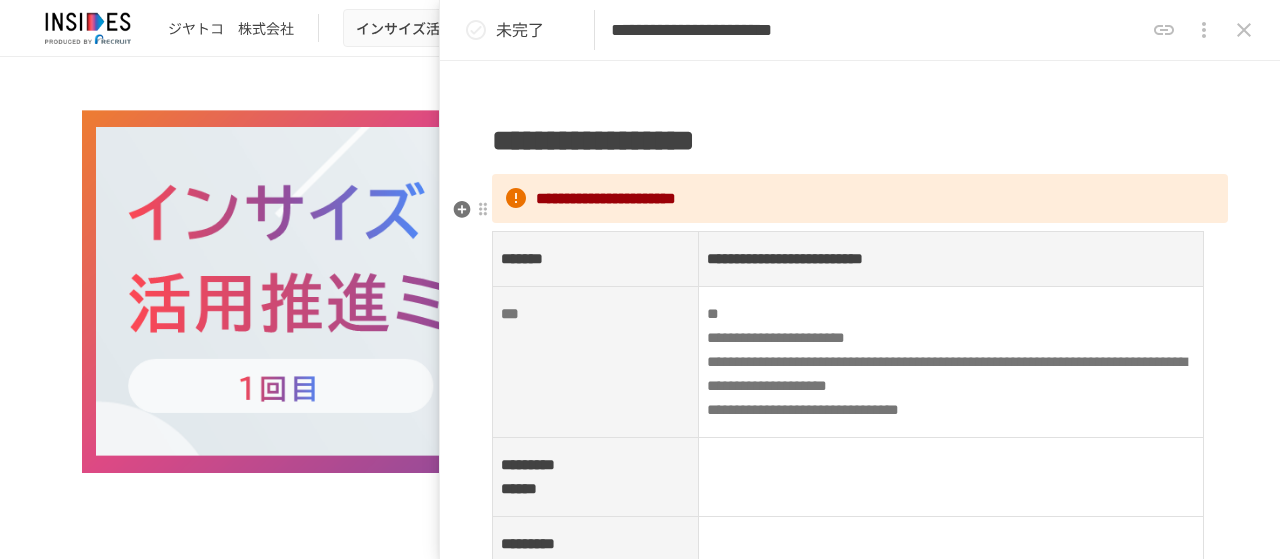 scroll, scrollTop: 1000, scrollLeft: 0, axis: vertical 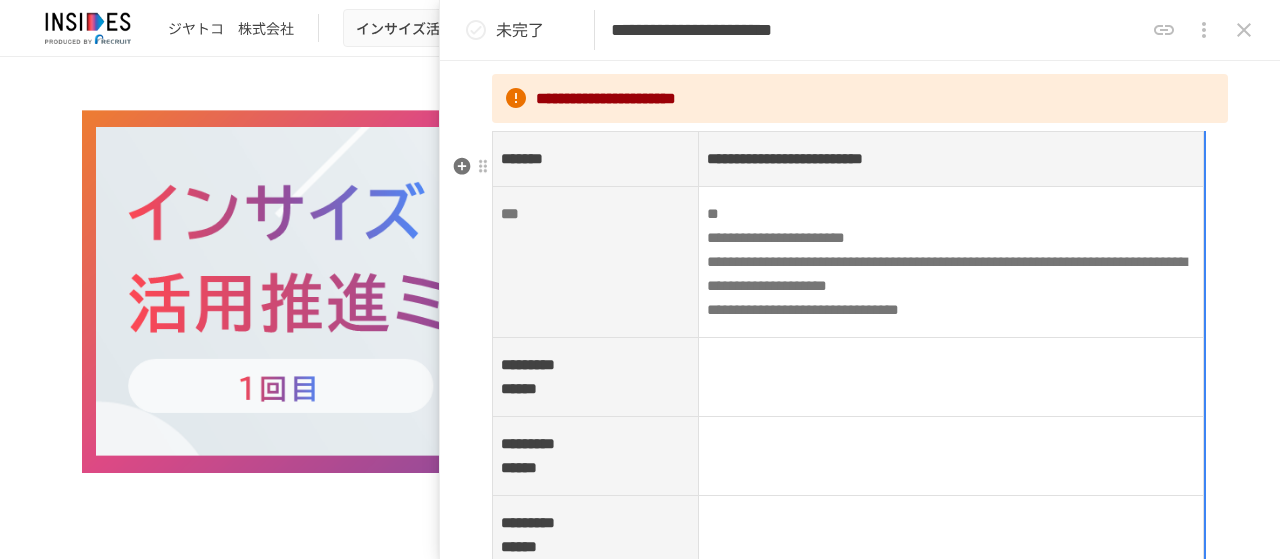 click on "**********" at bounding box center (785, 158) 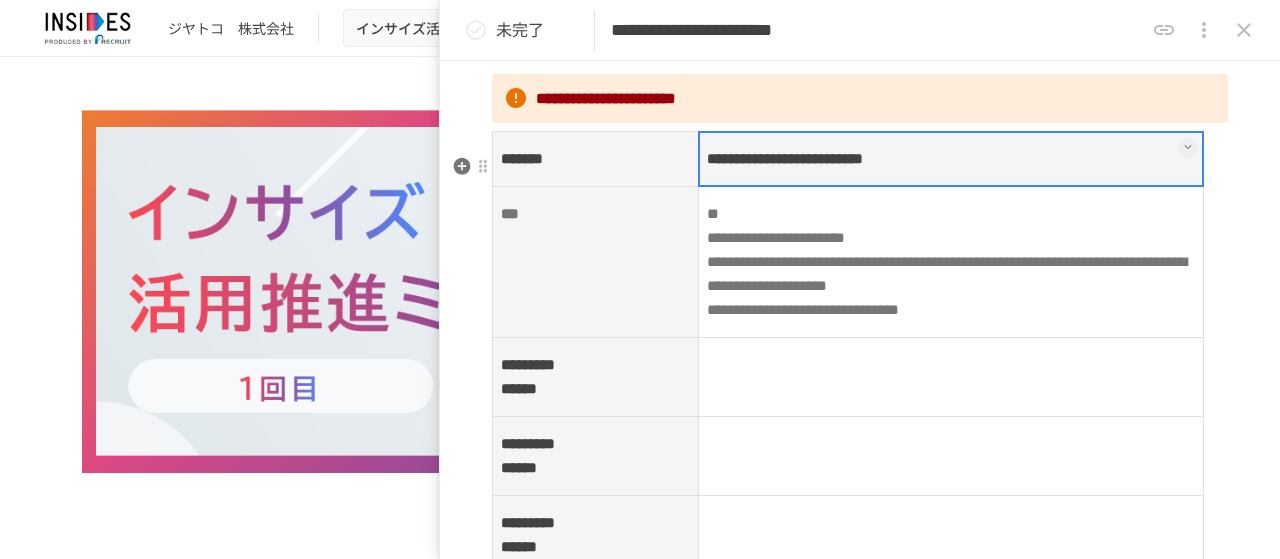 click on "**********" at bounding box center (951, 159) 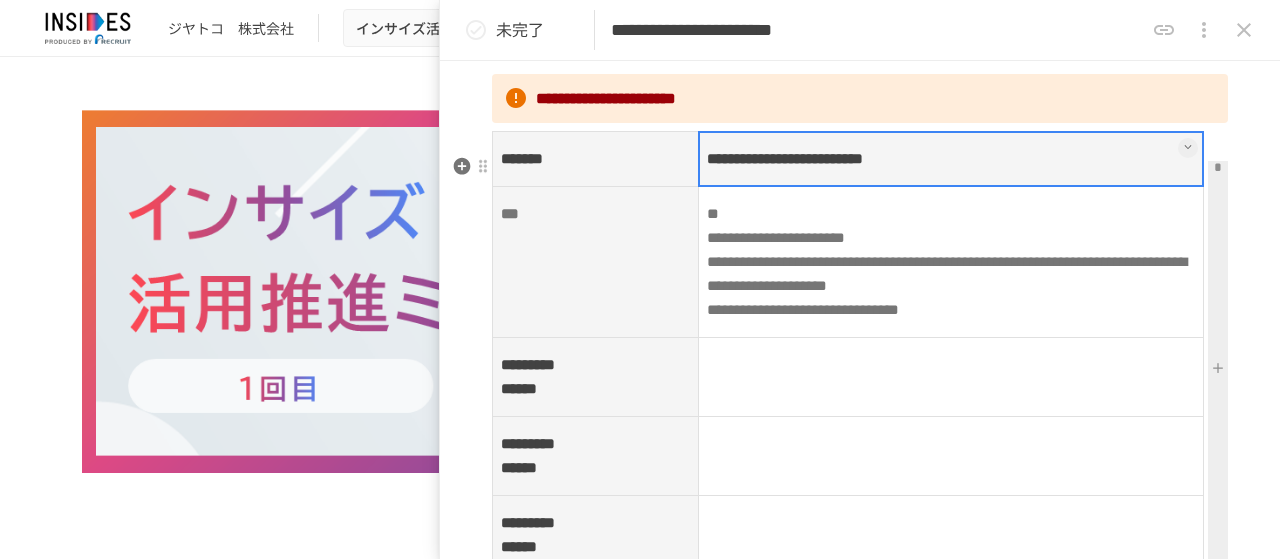 click at bounding box center [1188, 147] 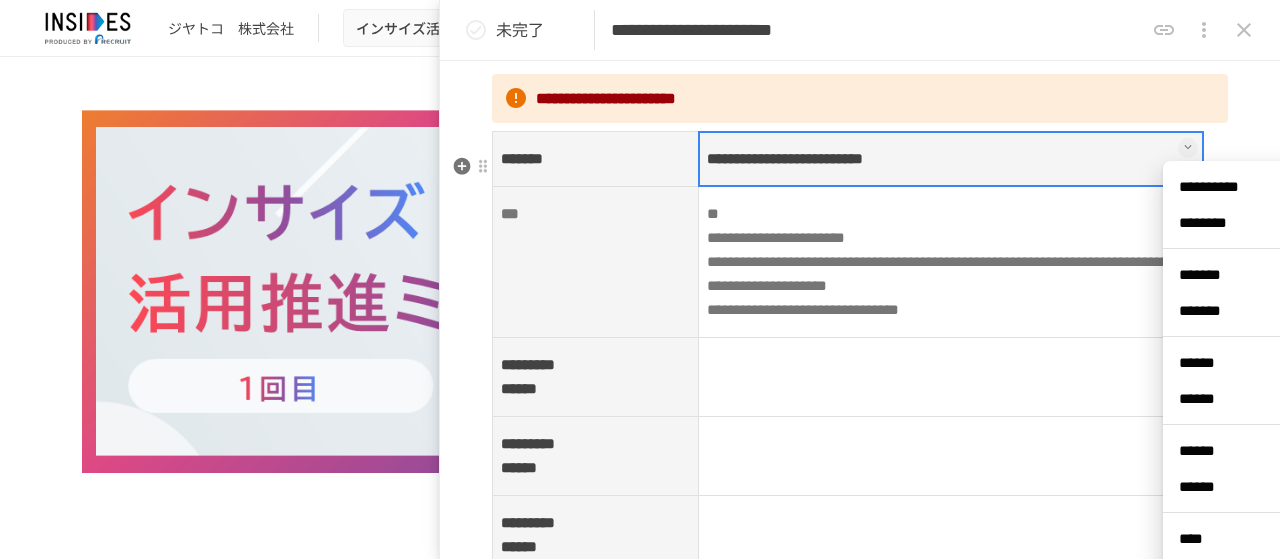 click on "**********" at bounding box center [951, 262] 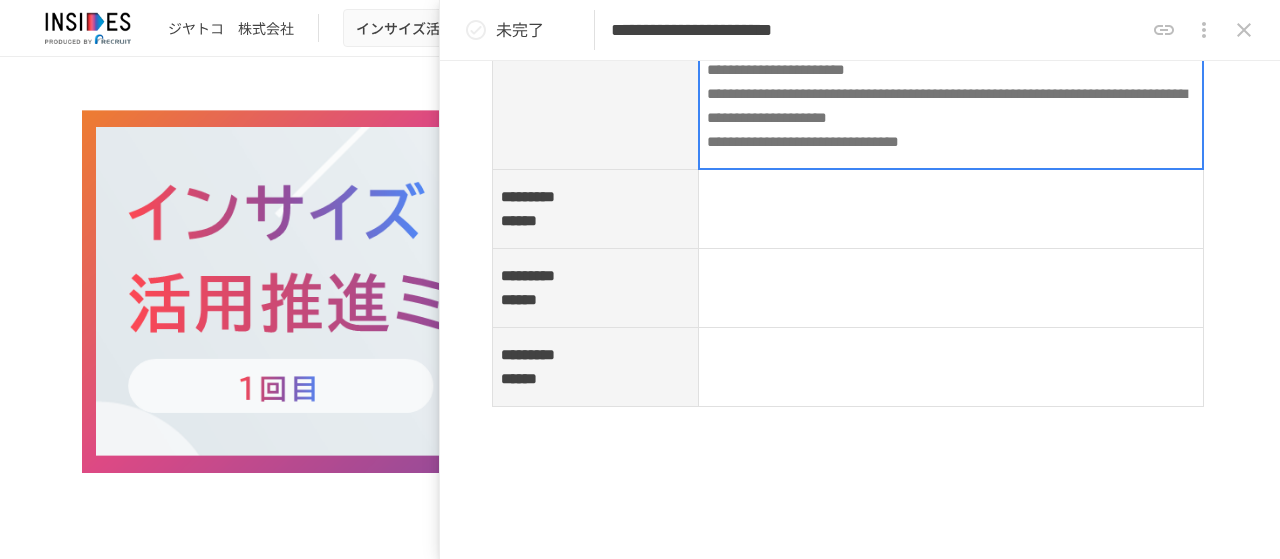 scroll, scrollTop: 1200, scrollLeft: 0, axis: vertical 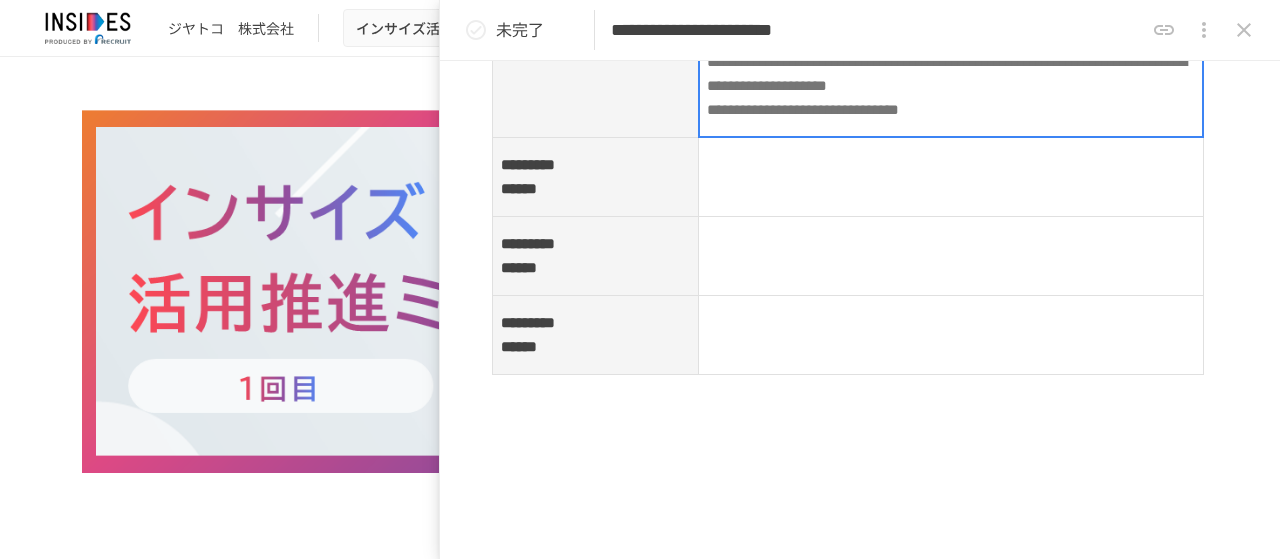 click at bounding box center [951, 177] 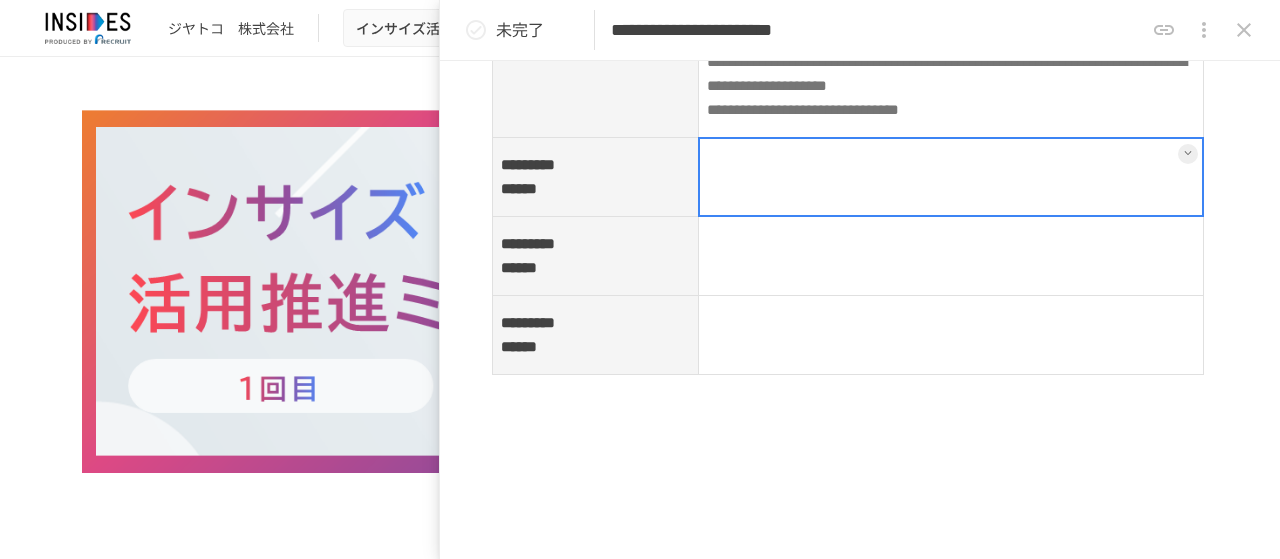click at bounding box center (951, 256) 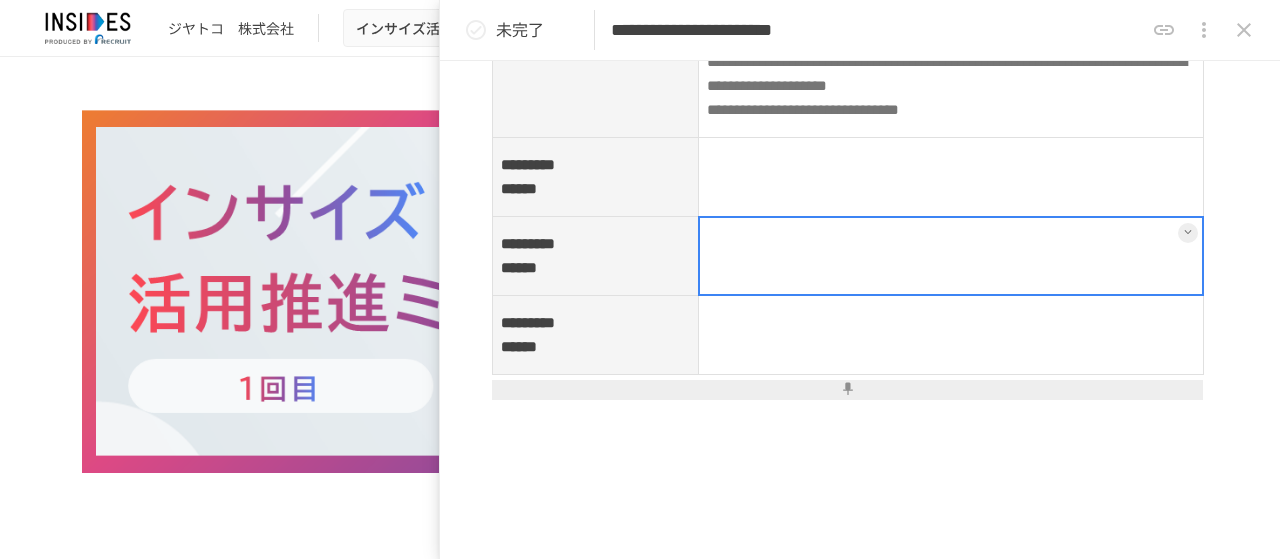 click at bounding box center (951, 335) 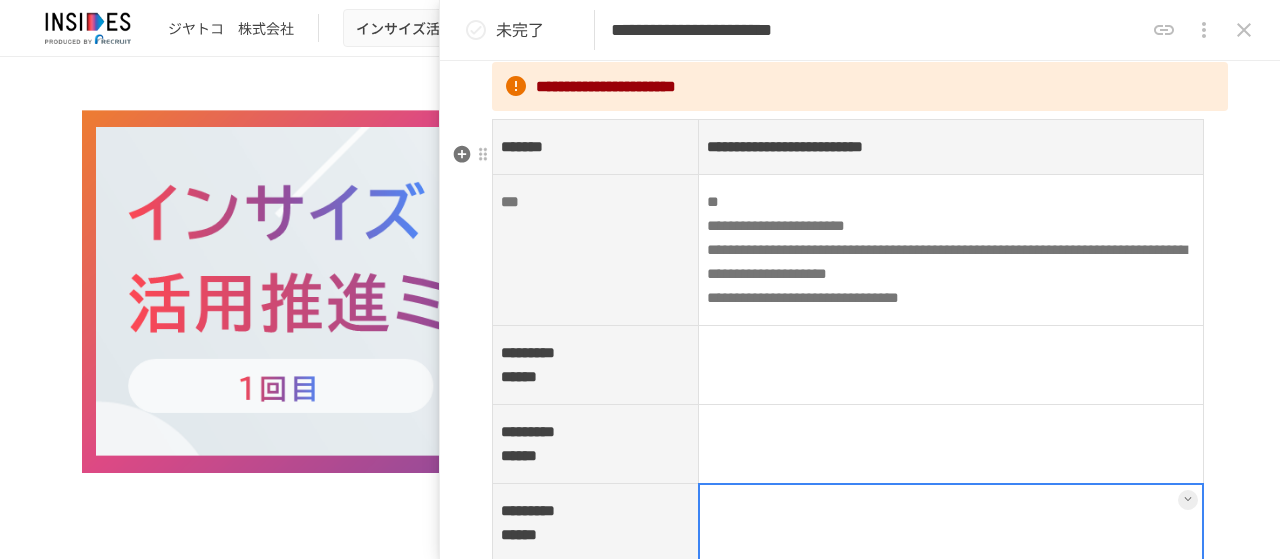 scroll, scrollTop: 980, scrollLeft: 0, axis: vertical 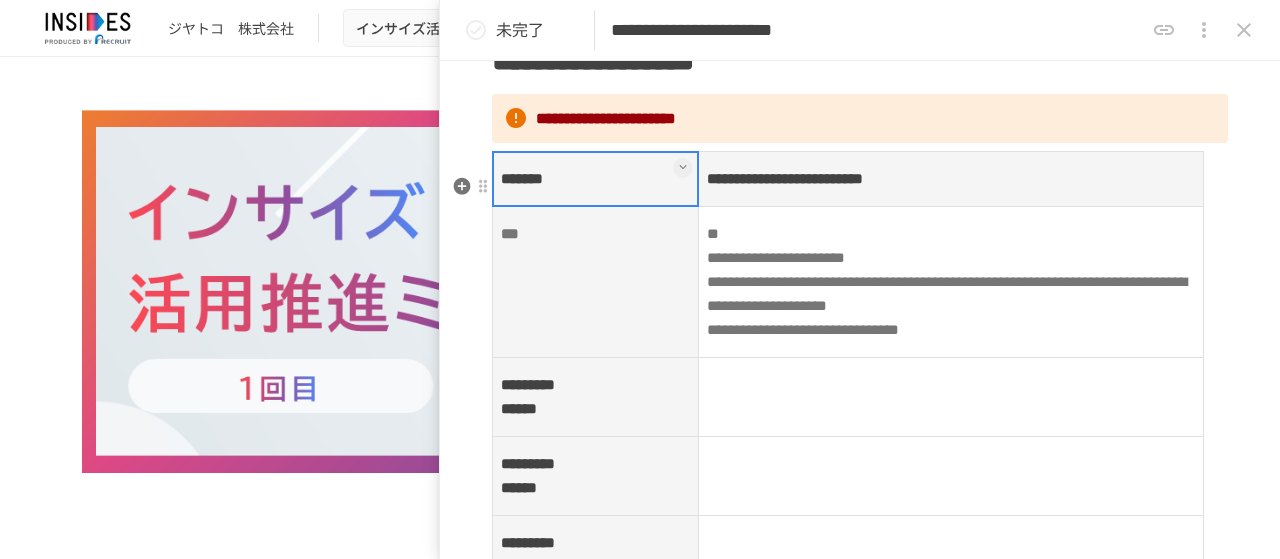 click on "*******" at bounding box center (596, 179) 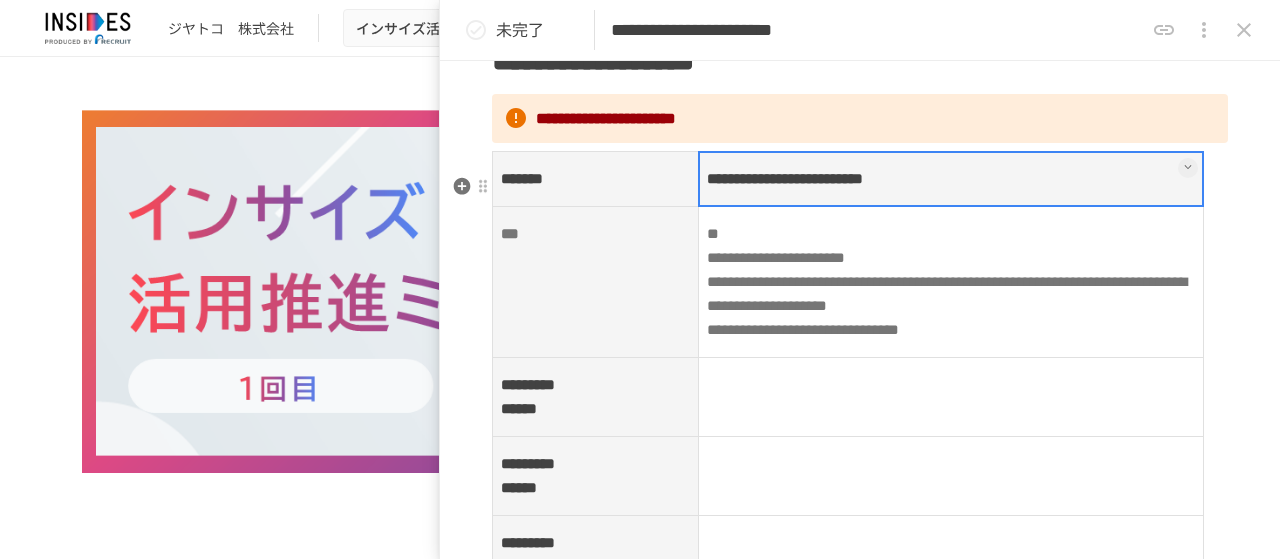 click at bounding box center (951, 179) 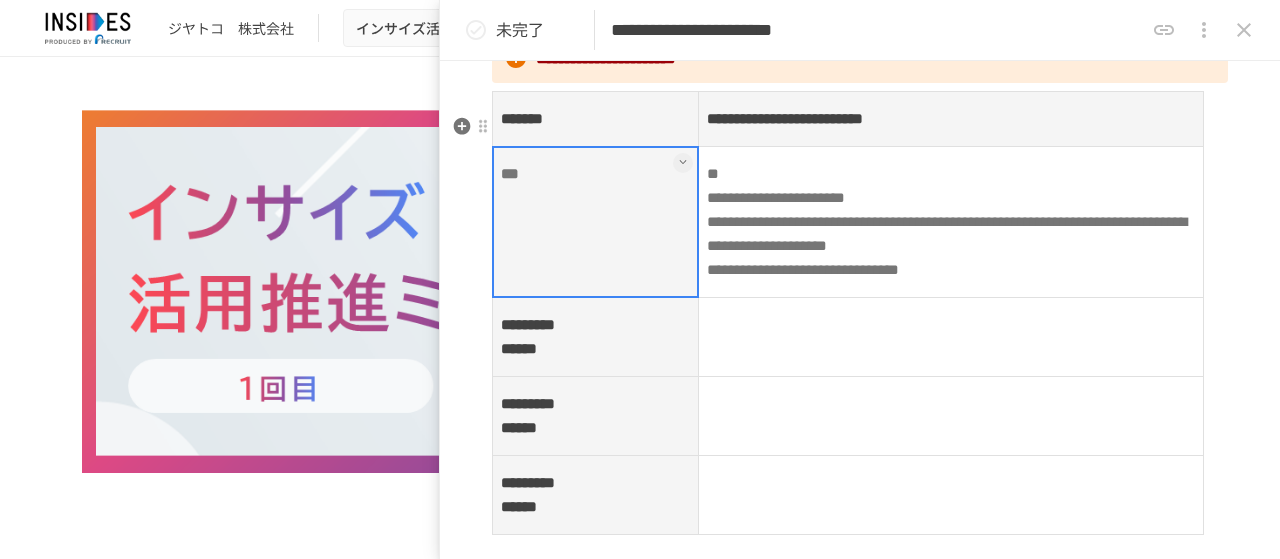 scroll, scrollTop: 1080, scrollLeft: 0, axis: vertical 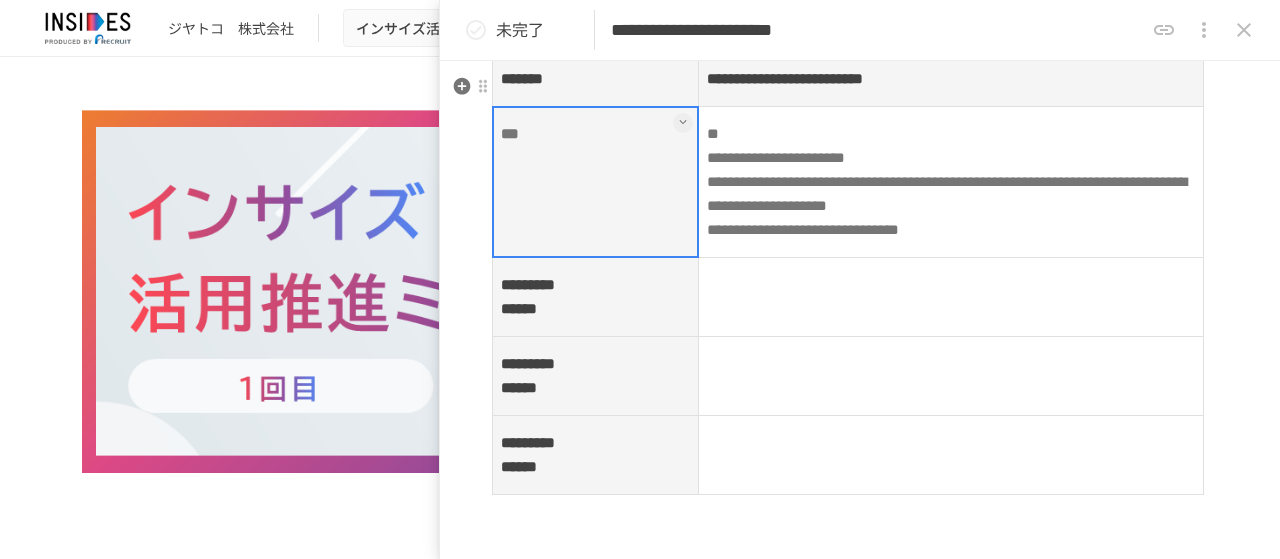 click on "********* ******" at bounding box center (596, 297) 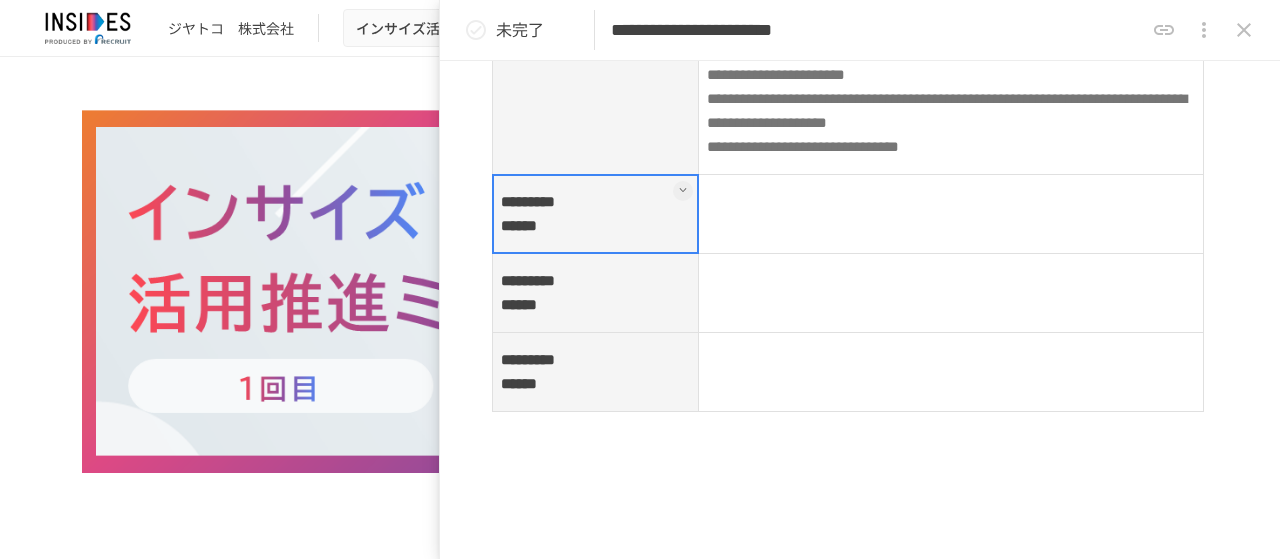 scroll, scrollTop: 1180, scrollLeft: 0, axis: vertical 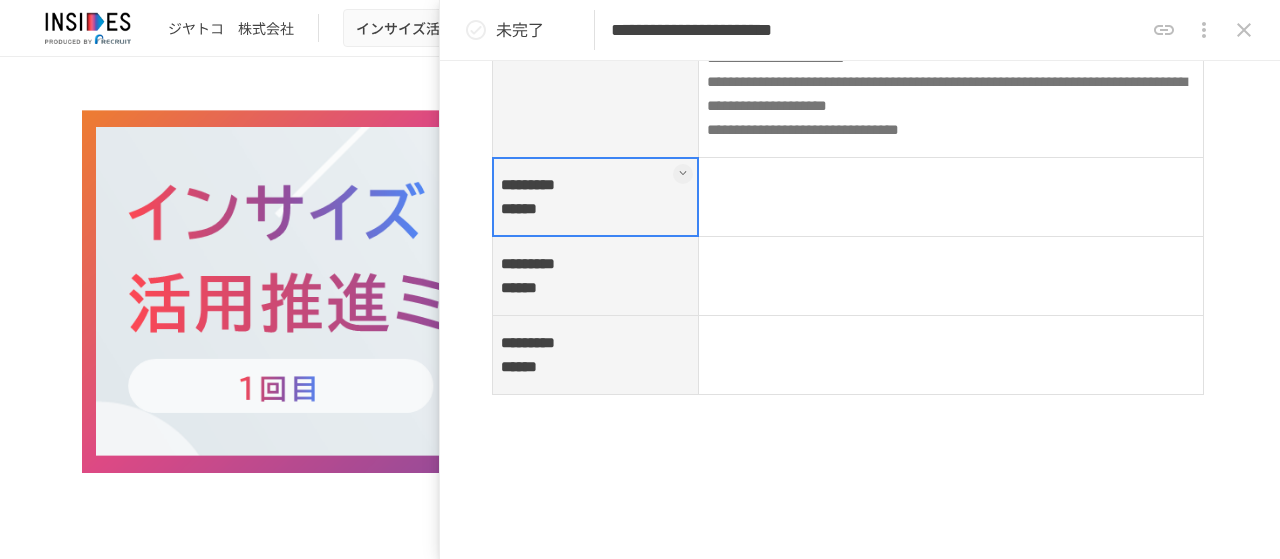 click at bounding box center [951, 276] 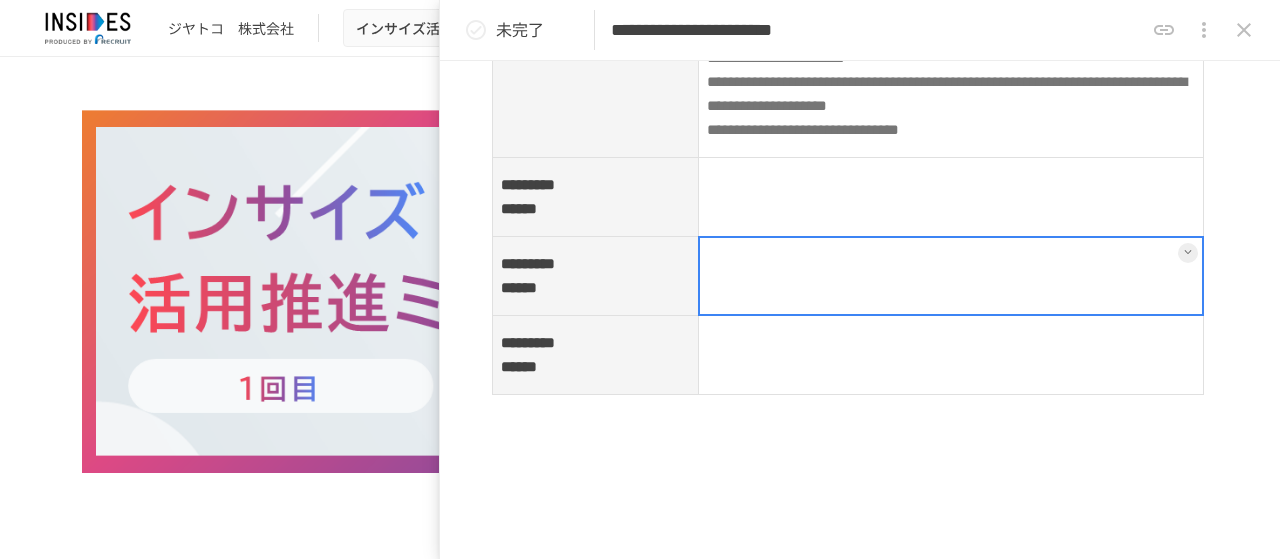 click at bounding box center [951, 276] 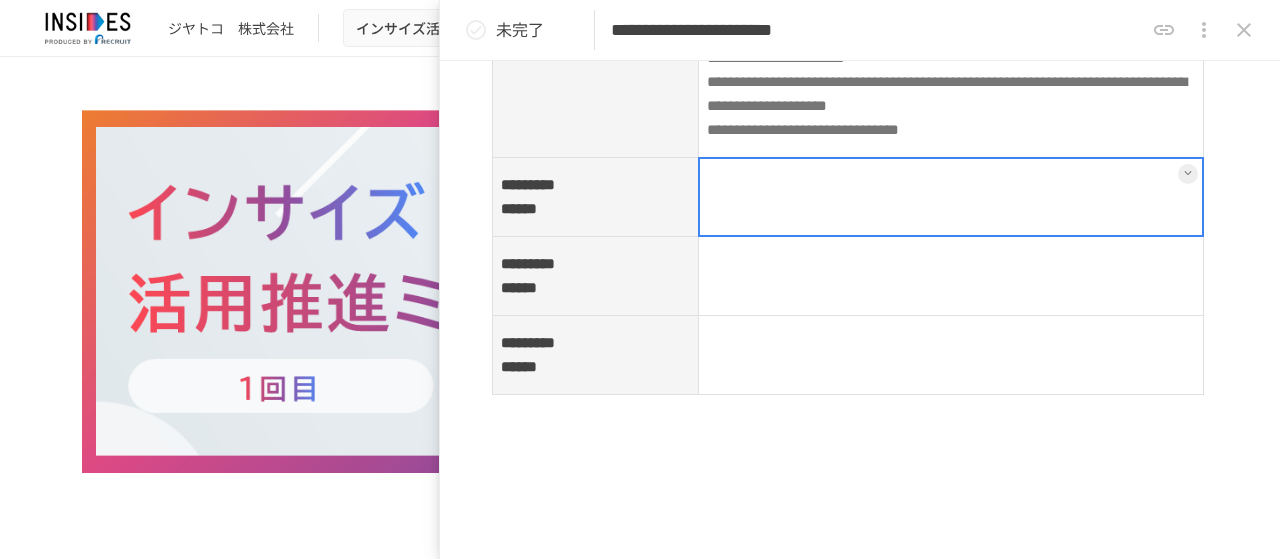 scroll, scrollTop: 980, scrollLeft: 0, axis: vertical 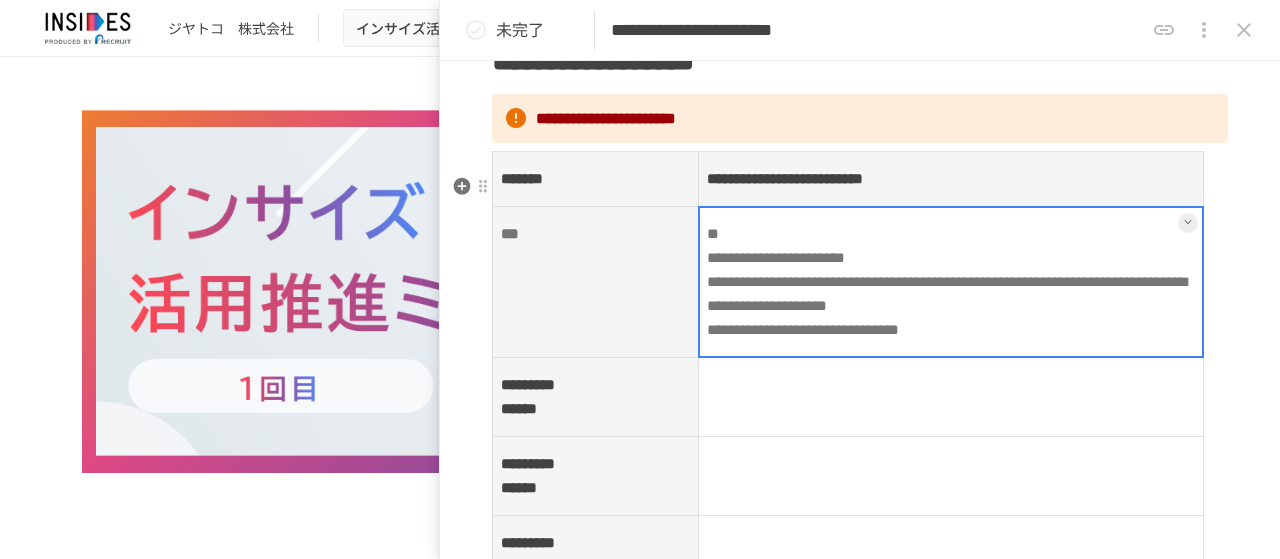 click on "**********" at bounding box center [951, 282] 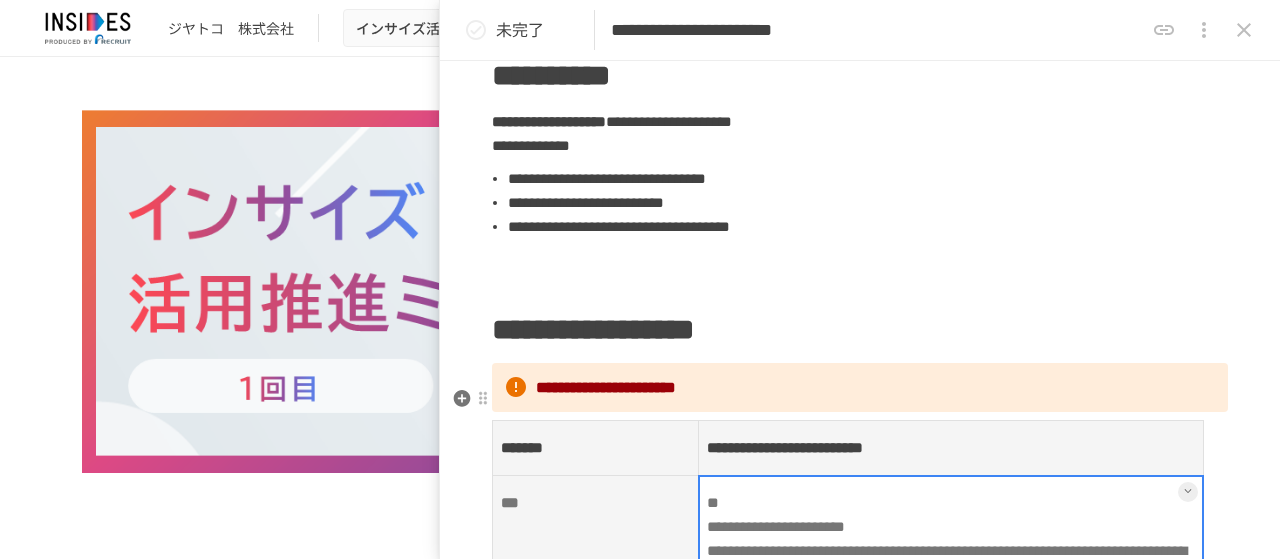 scroll, scrollTop: 680, scrollLeft: 0, axis: vertical 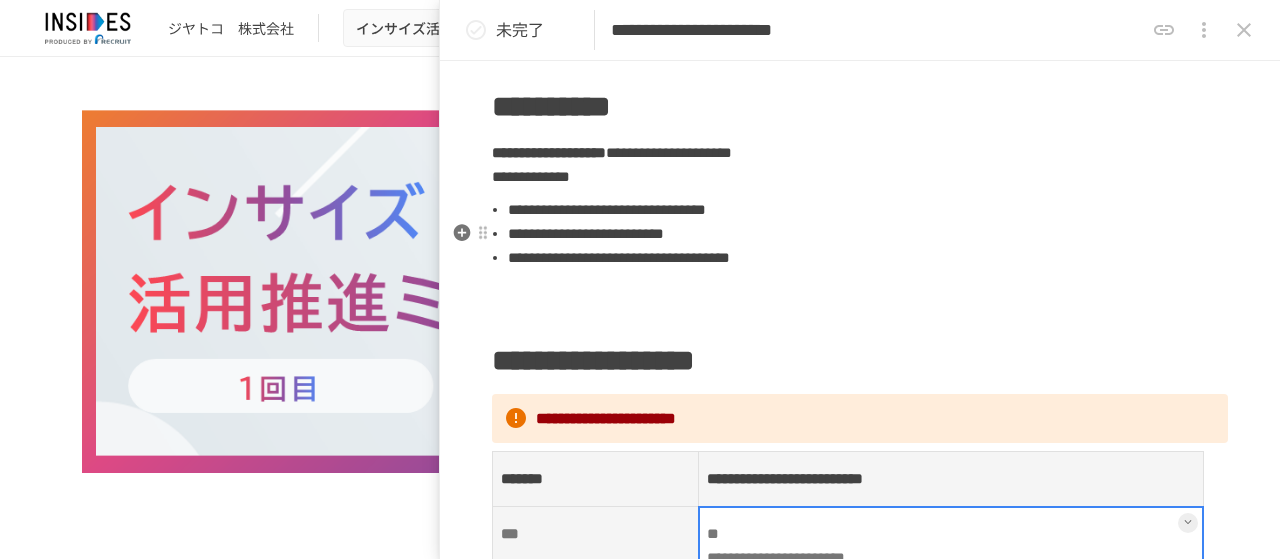 click on "**********" at bounding box center [586, 233] 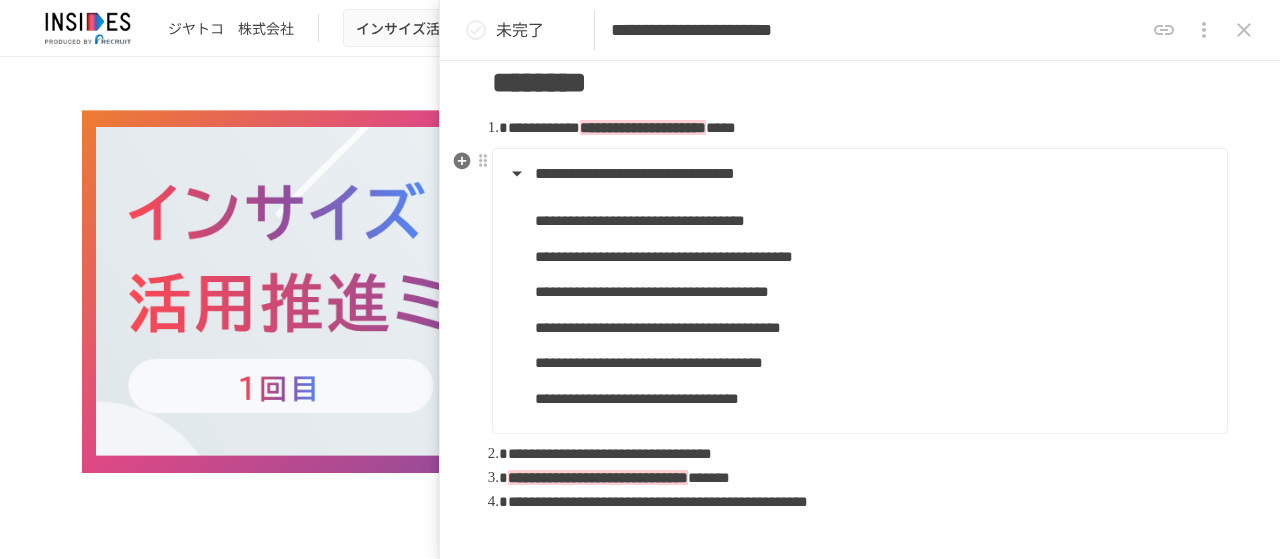 scroll, scrollTop: 180, scrollLeft: 0, axis: vertical 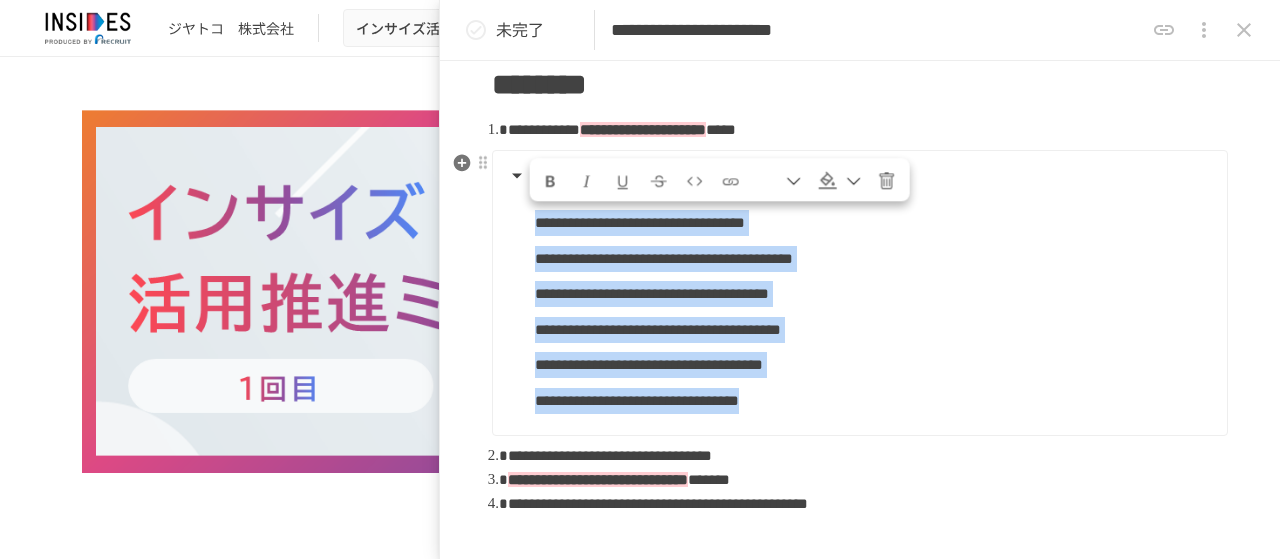 drag, startPoint x: 1061, startPoint y: 405, endPoint x: 525, endPoint y: 206, distance: 571.7491 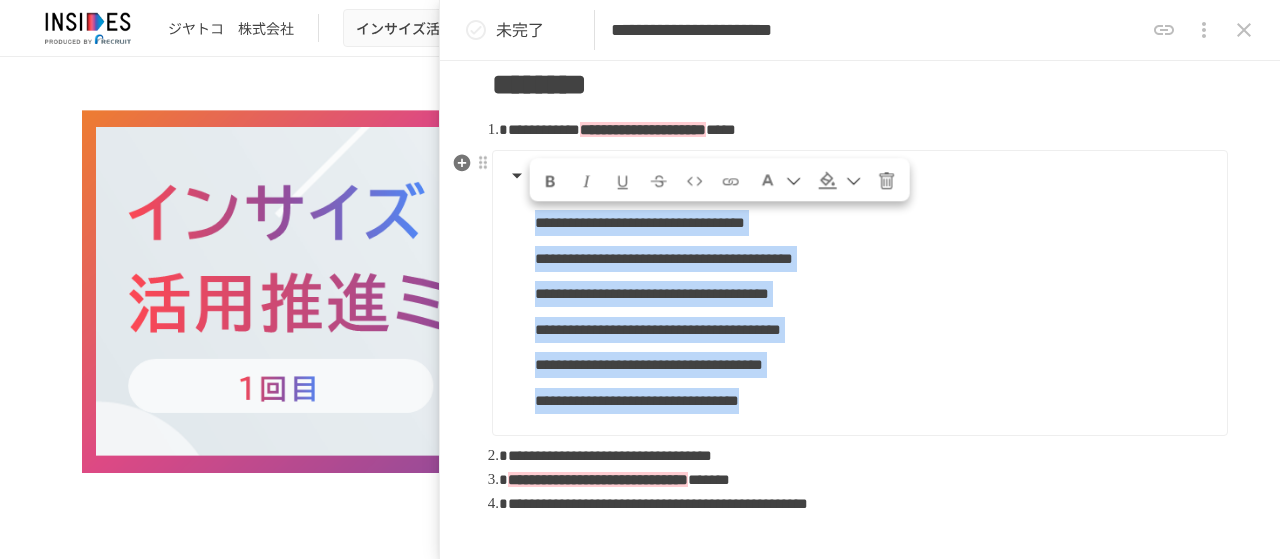 click on "**********" at bounding box center (858, 302) 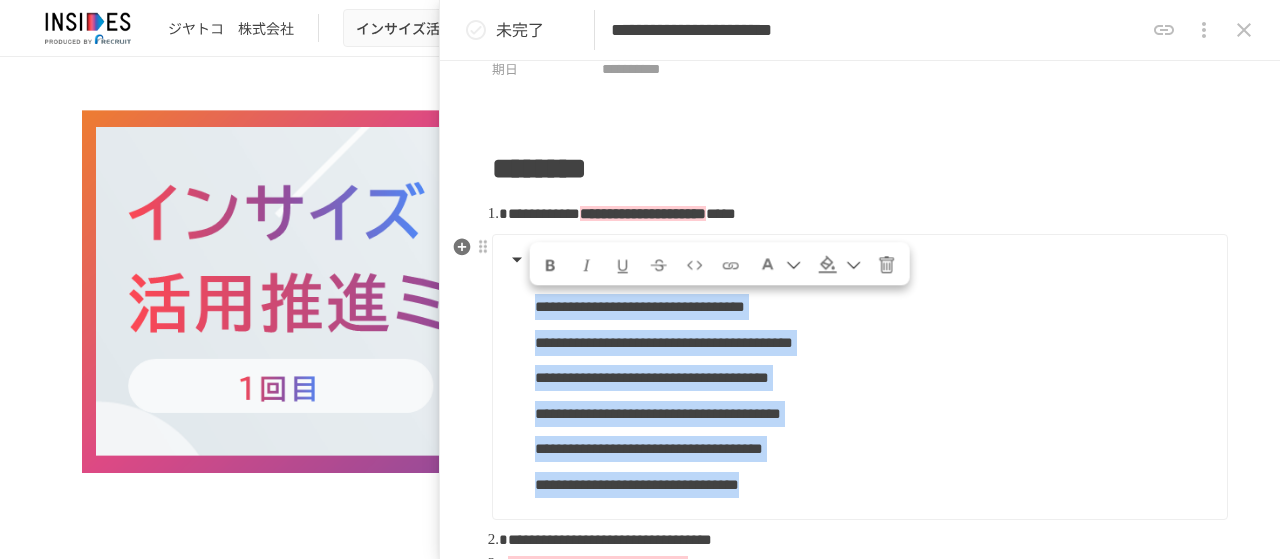 scroll, scrollTop: 100, scrollLeft: 0, axis: vertical 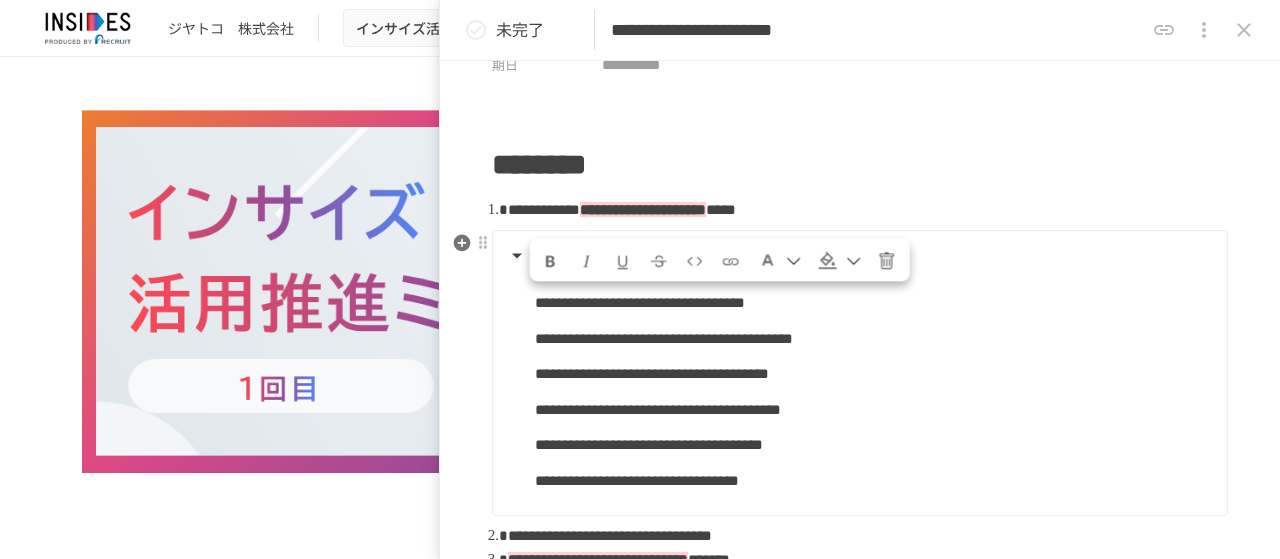 click on "**********" at bounding box center (858, 256) 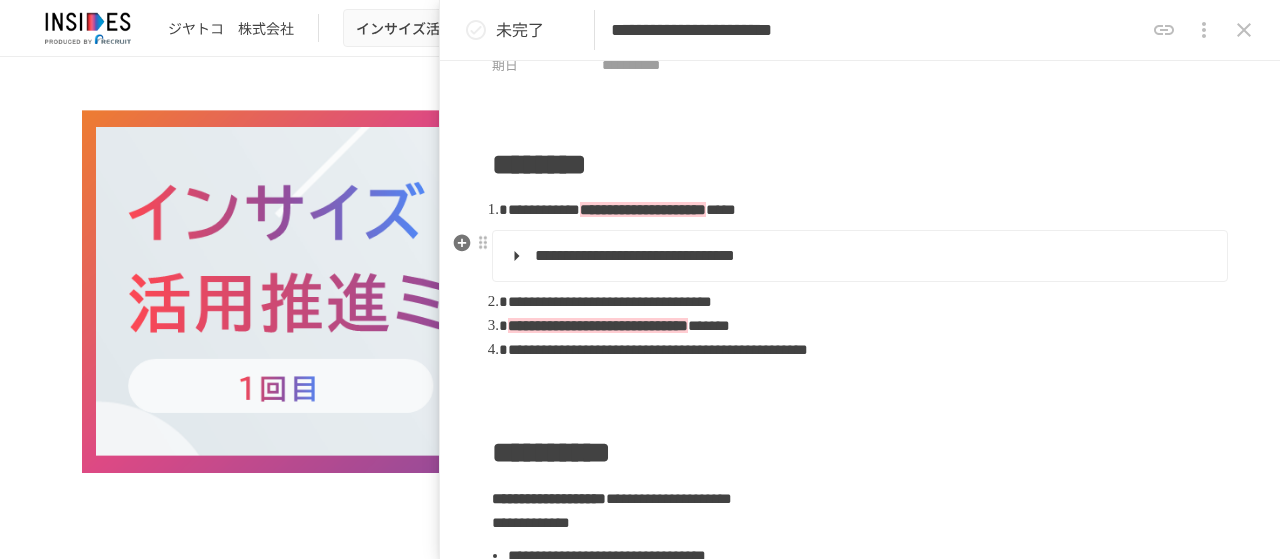 click on "**********" at bounding box center (858, 256) 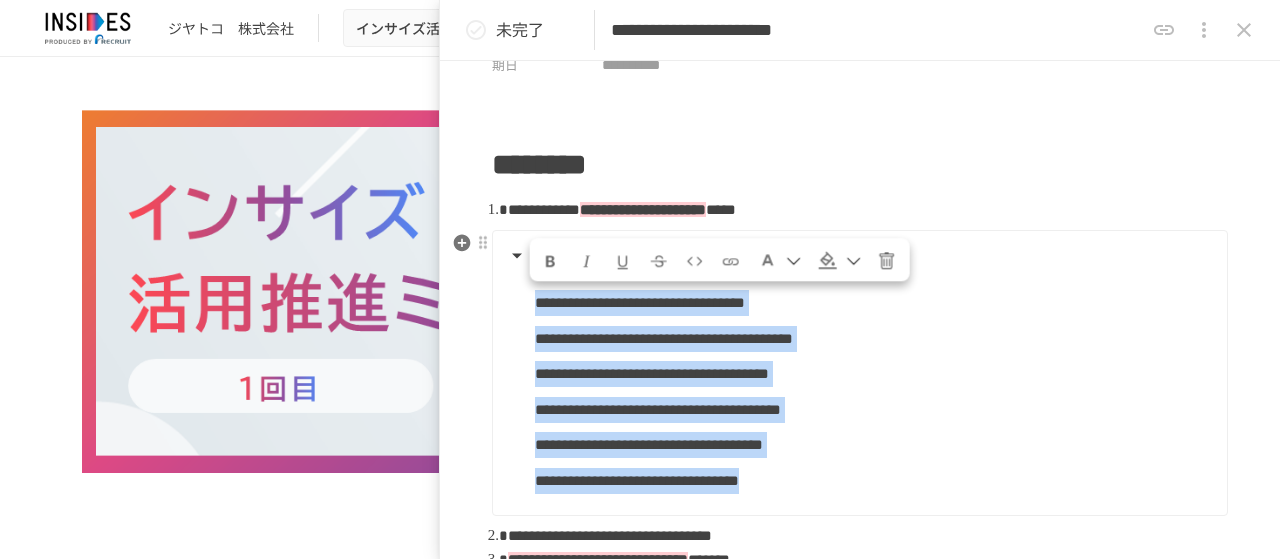 drag, startPoint x: 1070, startPoint y: 493, endPoint x: 506, endPoint y: 237, distance: 619.3803 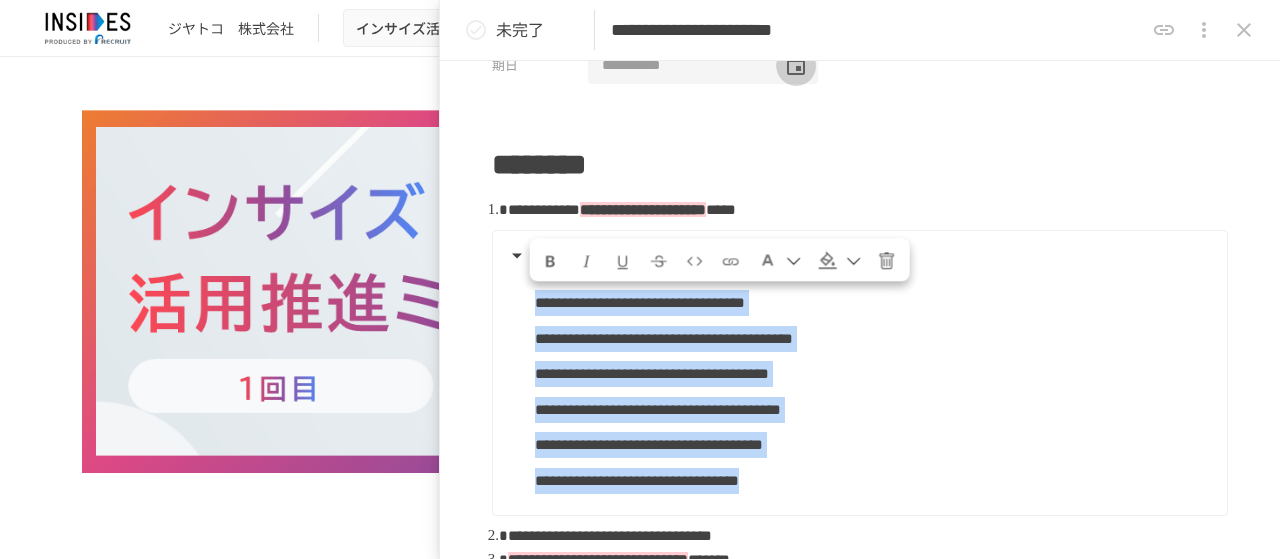 click 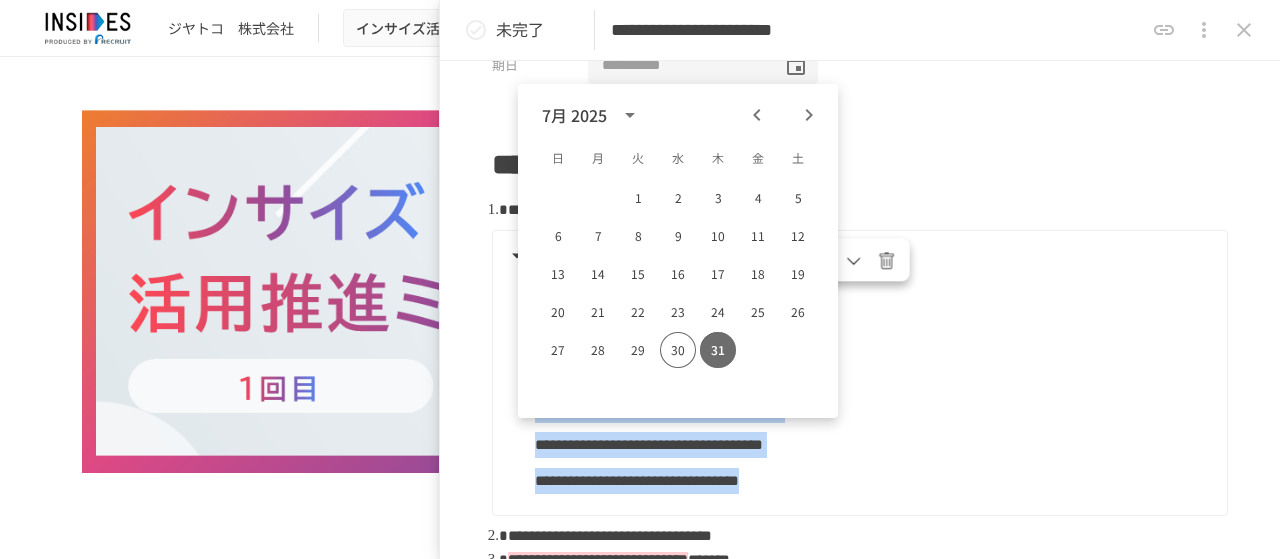 click on "31" at bounding box center (718, 350) 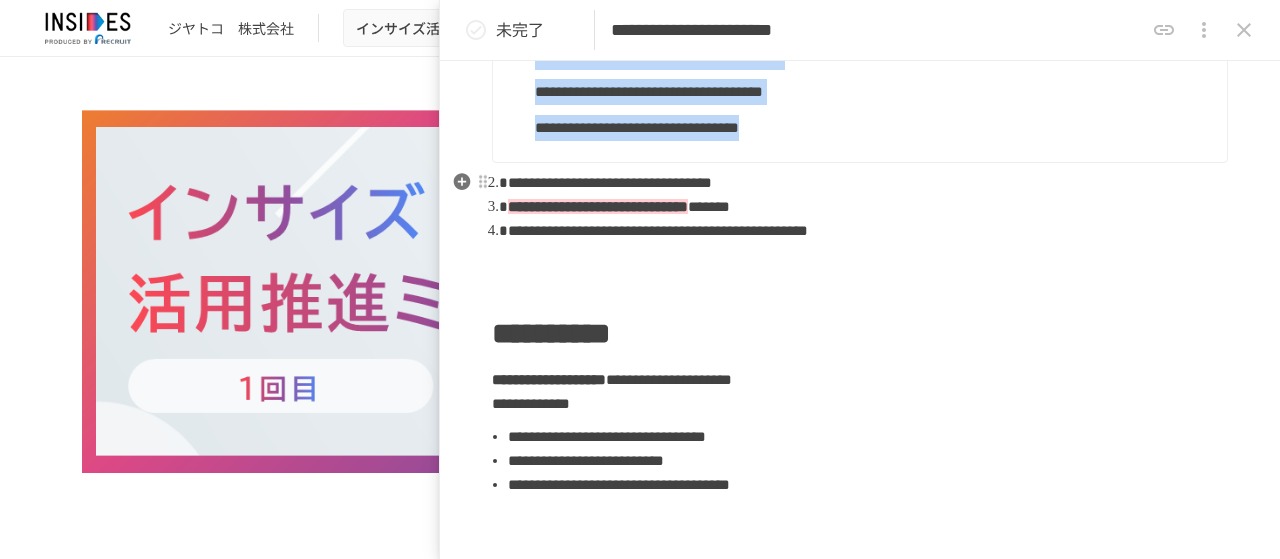 scroll, scrollTop: 500, scrollLeft: 0, axis: vertical 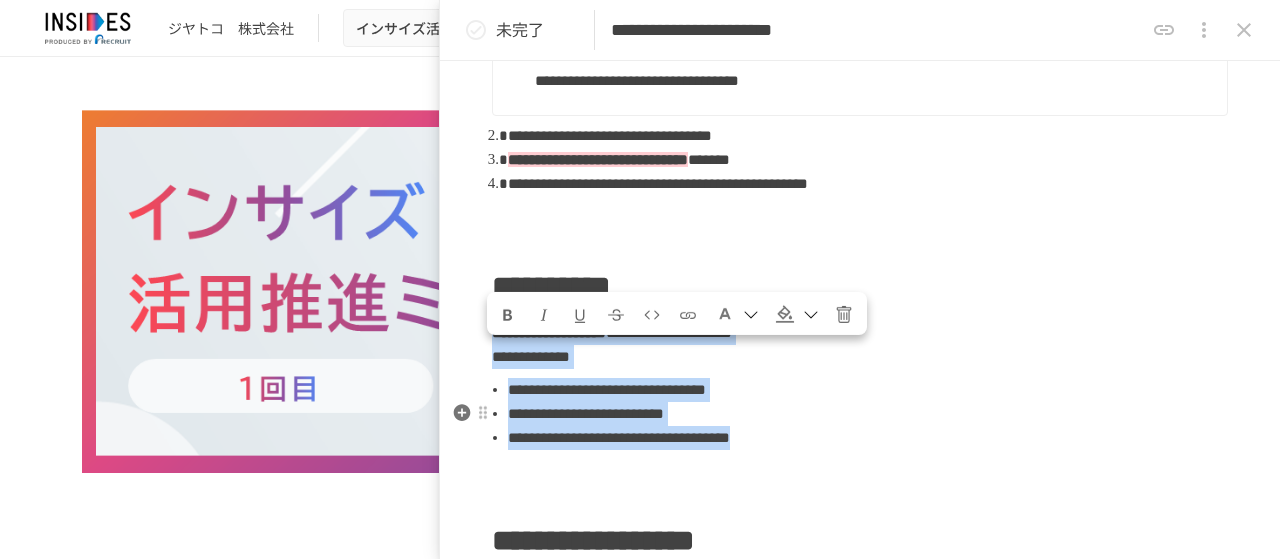 drag, startPoint x: 495, startPoint y: 359, endPoint x: 1079, endPoint y: 468, distance: 594.085 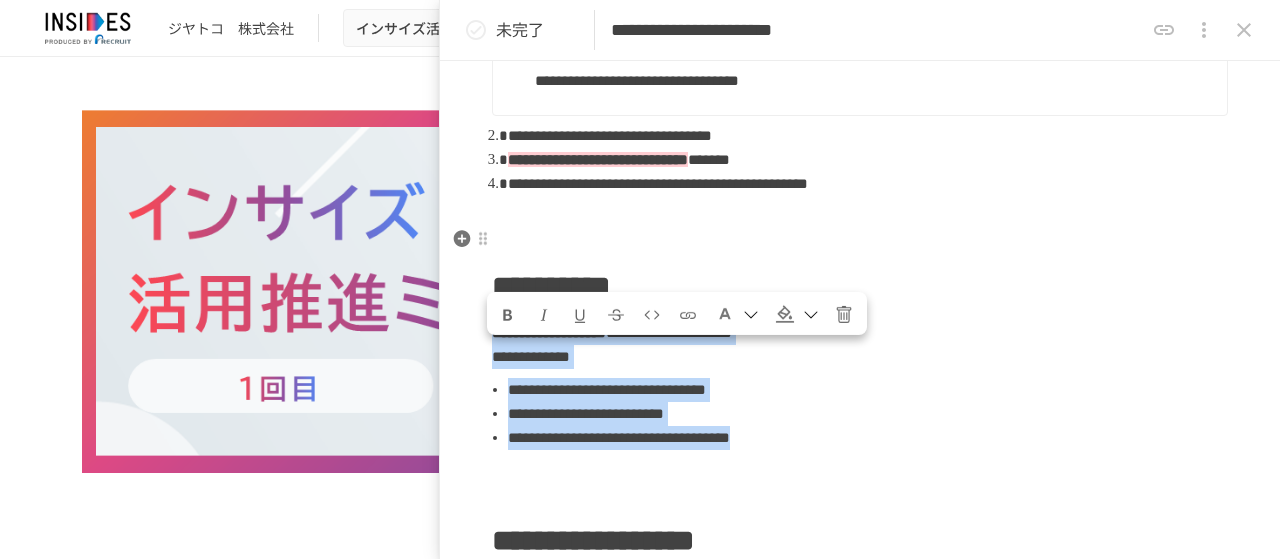 copy on "**********" 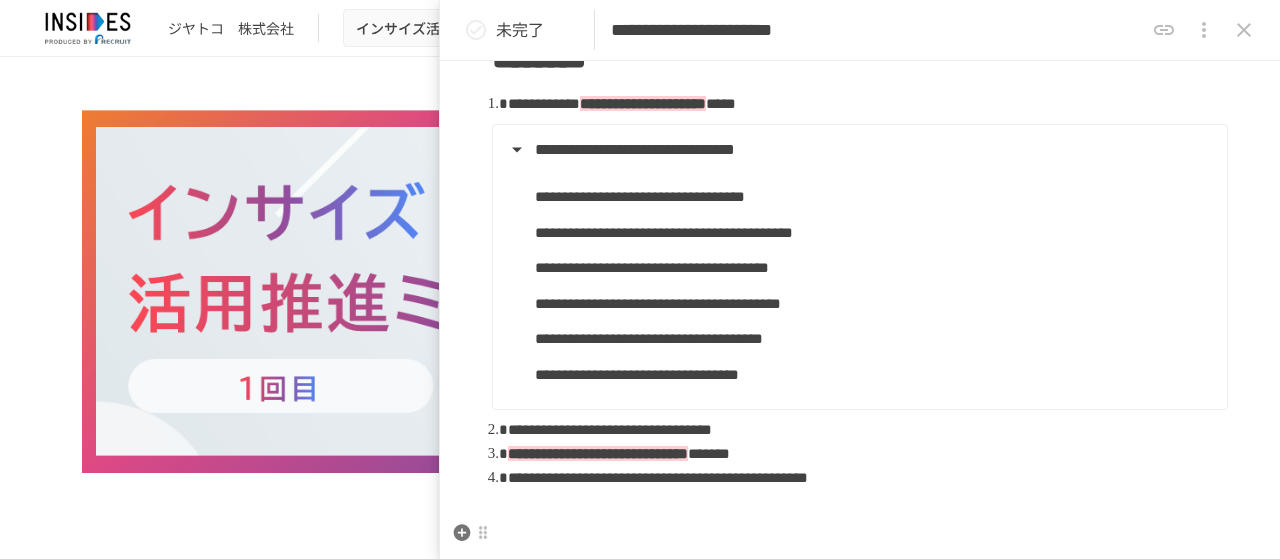 scroll, scrollTop: 200, scrollLeft: 0, axis: vertical 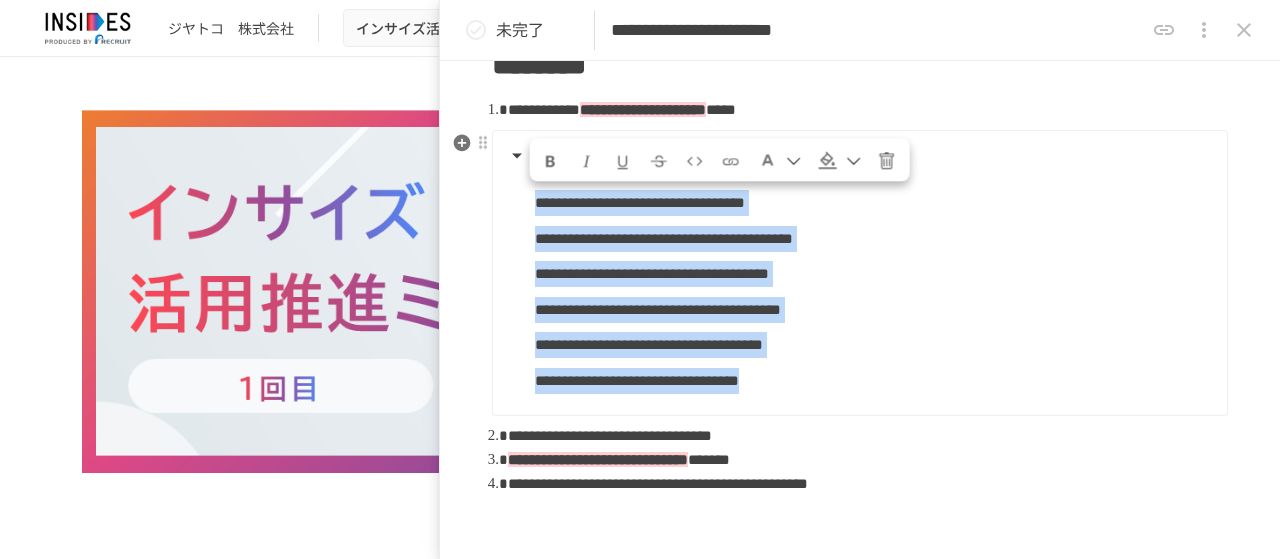 drag, startPoint x: 1061, startPoint y: 385, endPoint x: 644, endPoint y: 239, distance: 441.8201 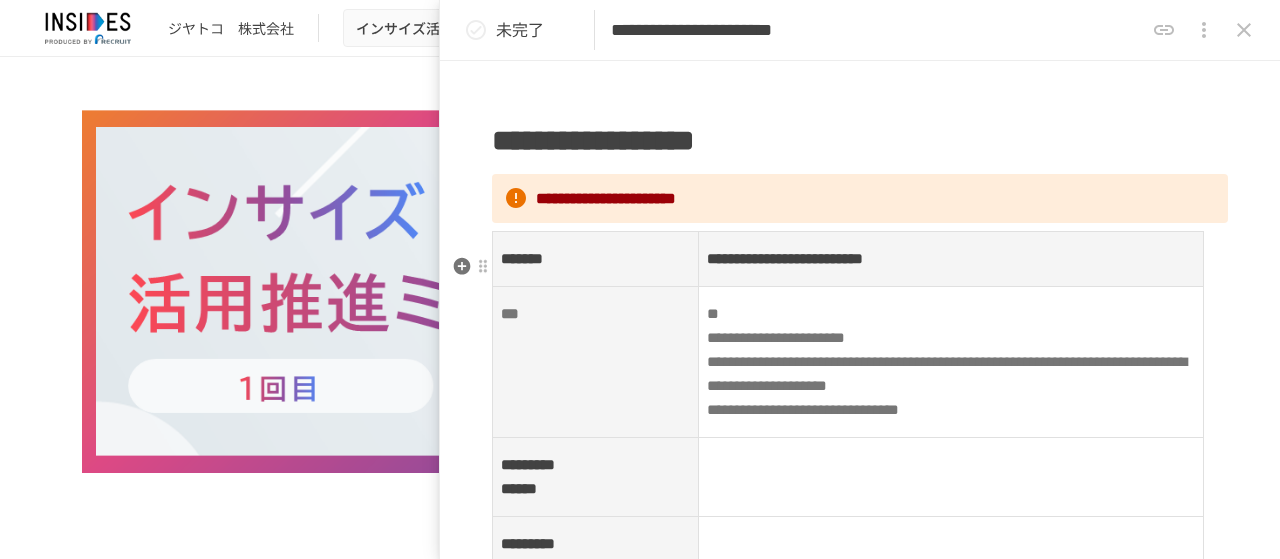 scroll, scrollTop: 1200, scrollLeft: 0, axis: vertical 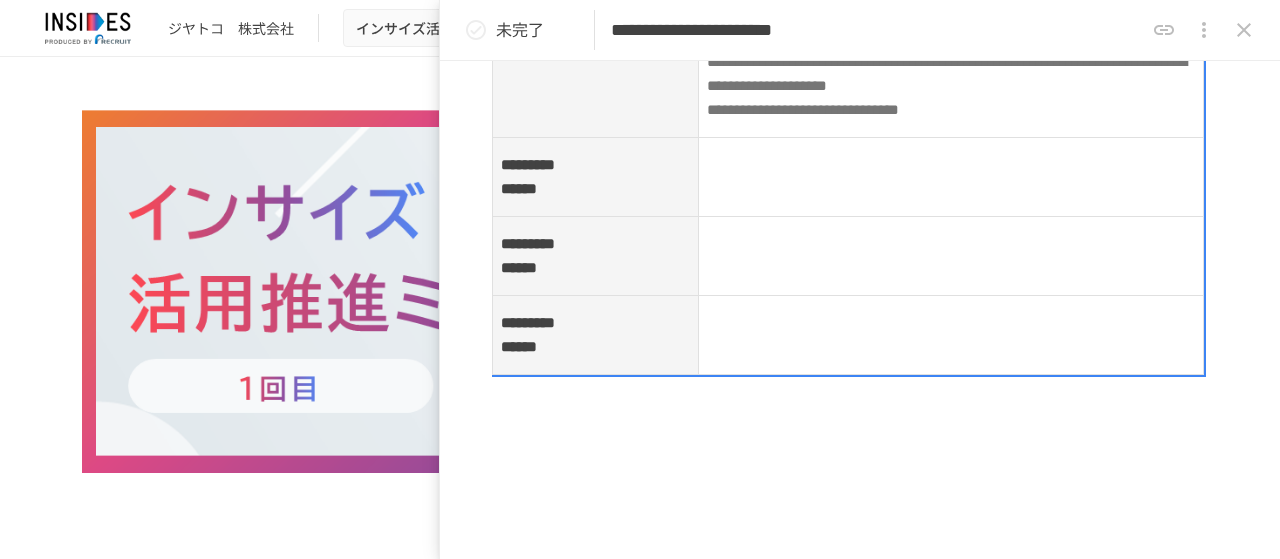 drag, startPoint x: 605, startPoint y: 293, endPoint x: 530, endPoint y: 262, distance: 81.154175 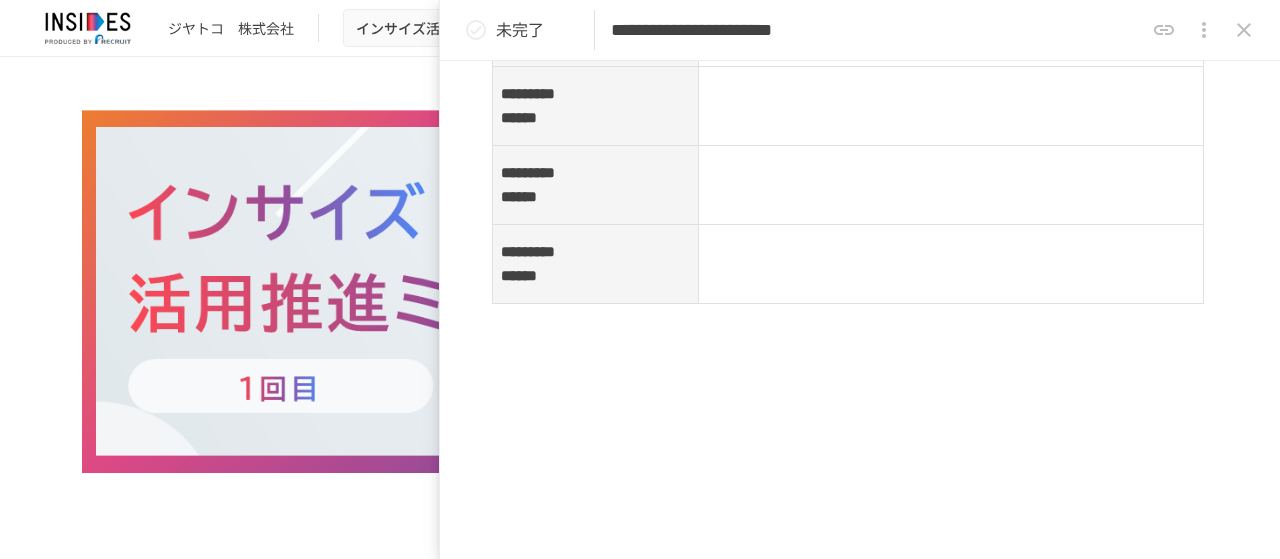 scroll, scrollTop: 1272, scrollLeft: 0, axis: vertical 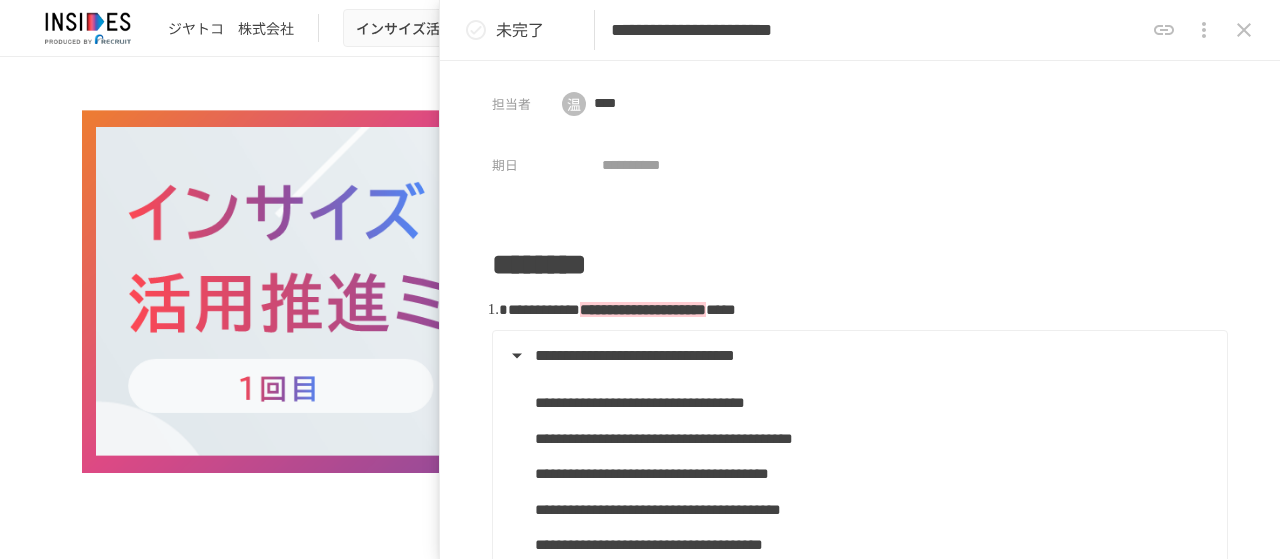 drag, startPoint x: 741, startPoint y: 31, endPoint x: 1037, endPoint y: 22, distance: 296.13678 